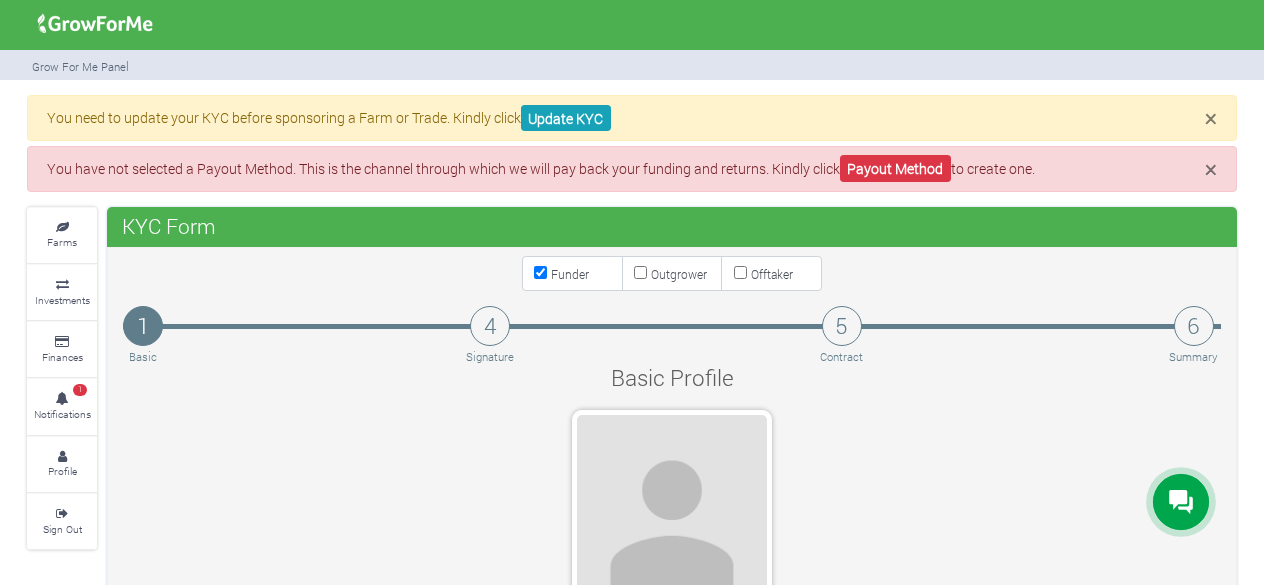 scroll, scrollTop: 0, scrollLeft: 0, axis: both 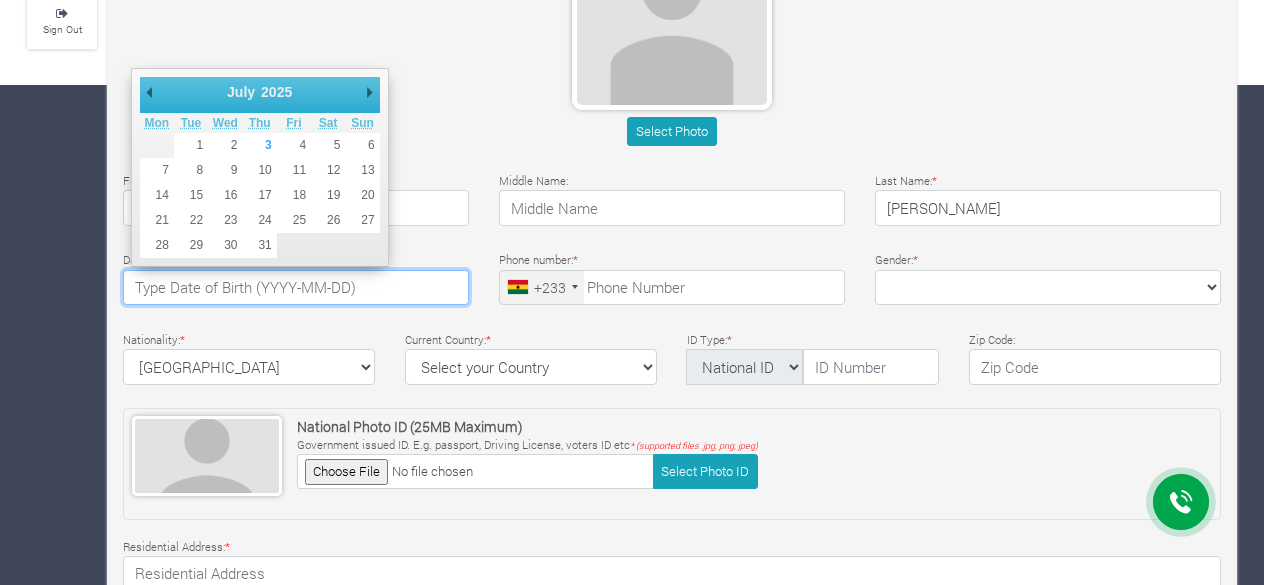 click at bounding box center [296, 288] 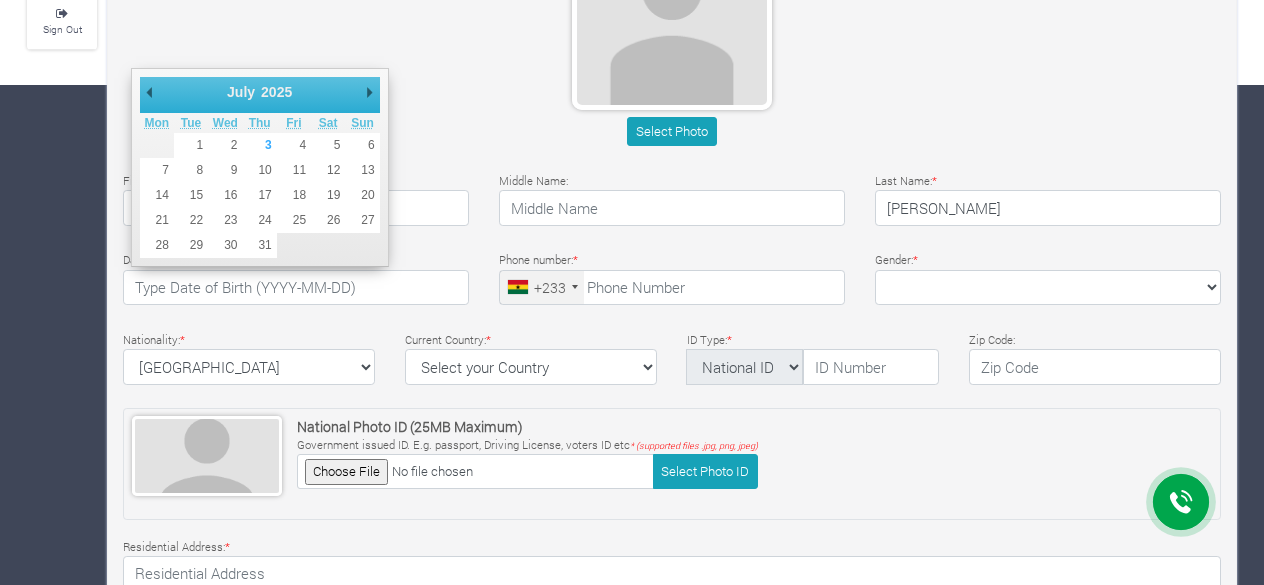 click on "1901 1902 1903 1904 1905 1906 1907 1908 1909 1910 1911 1912 1913 1914 1915 1916 1917 1918 1919 1920 1921 1922 1923 1924 1925 1926 1927 1928 1929 1930 1931 1932 1933 1934 1935 1936 1937 1938 1939 1940 1941 1942 1943 1944 1945 1946 1947 1948 1949 1950 1951 1952 1953 1954 1955 1956 1957 1958 1959 1960 1961 1962 1963 1964 1965 1966 1967 1968 1969 1970 1971 1972 1973 1974 1975 1976 1977 1978 1979 1980 1981 1982 1983 1984 1985 1986 1987 1988 1989 1990 1991 1992 1993 1994 1995 1996 1997 1998 1999 2000 2001 2002 2003 2004 2005 2006 2007 2008 2009 2010 2011 2012 2013 2014" at bounding box center (285, 92) 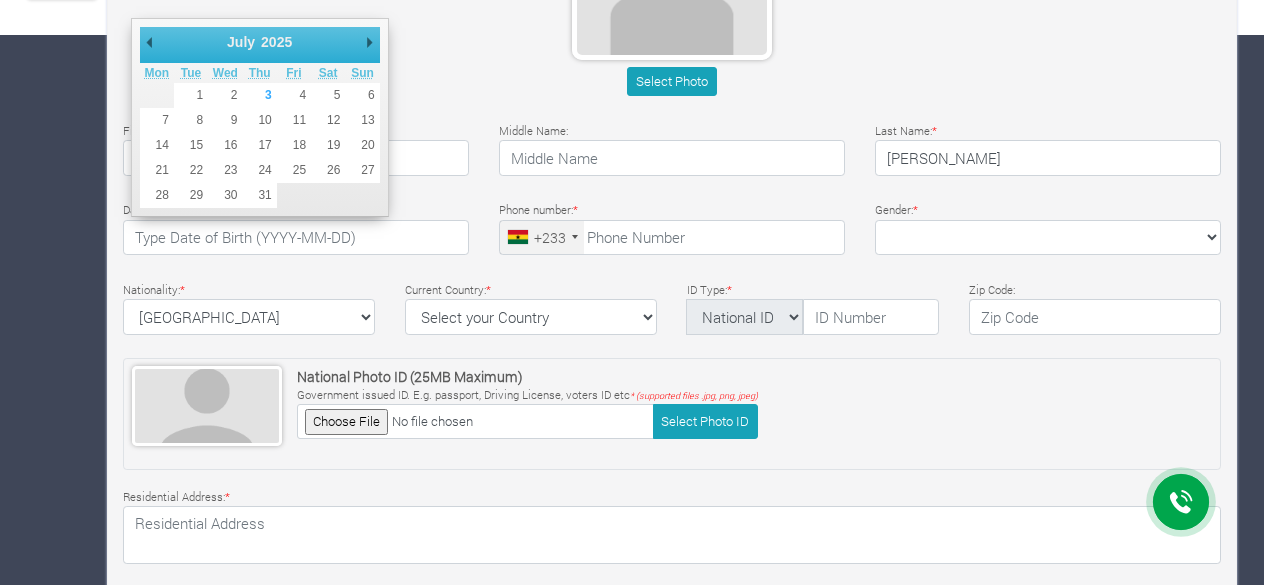 scroll, scrollTop: 400, scrollLeft: 0, axis: vertical 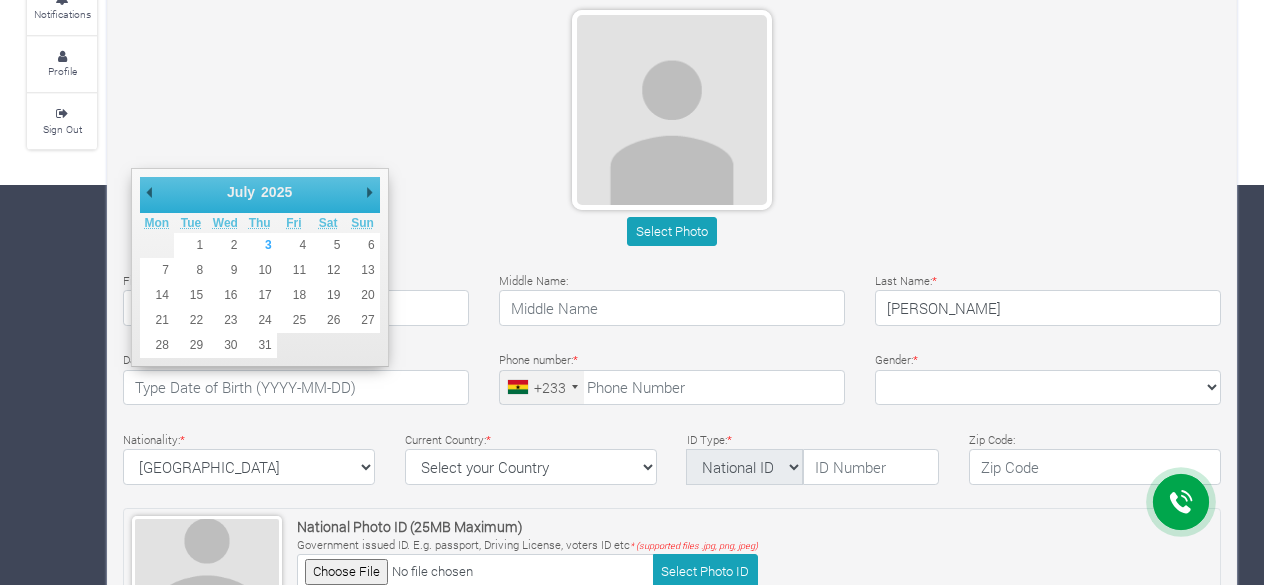 click on "1901 1902 1903 1904 1905 1906 1907 1908 1909 1910 1911 1912 1913 1914 1915 1916 1917 1918 1919 1920 1921 1922 1923 1924 1925 1926 1927 1928 1929 1930 1931 1932 1933 1934 1935 1936 1937 1938 1939 1940 1941 1942 1943 1944 1945 1946 1947 1948 1949 1950 1951 1952 1953 1954 1955 1956 1957 1958 1959 1960 1961 1962 1963 1964 1965 1966 1967 1968 1969 1970 1971 1972 1973 1974 1975 1976 1977 1978 1979 1980 1981 1982 1983 1984 1985 1986 1987 1988 1989 1990 1991 1992 1993 1994 1995 1996 1997 1998 1999 2000 2001 2002 2003 2004 2005 2006 2007 2008 2009 2010 2011 2012 2013 2014" at bounding box center (285, 192) 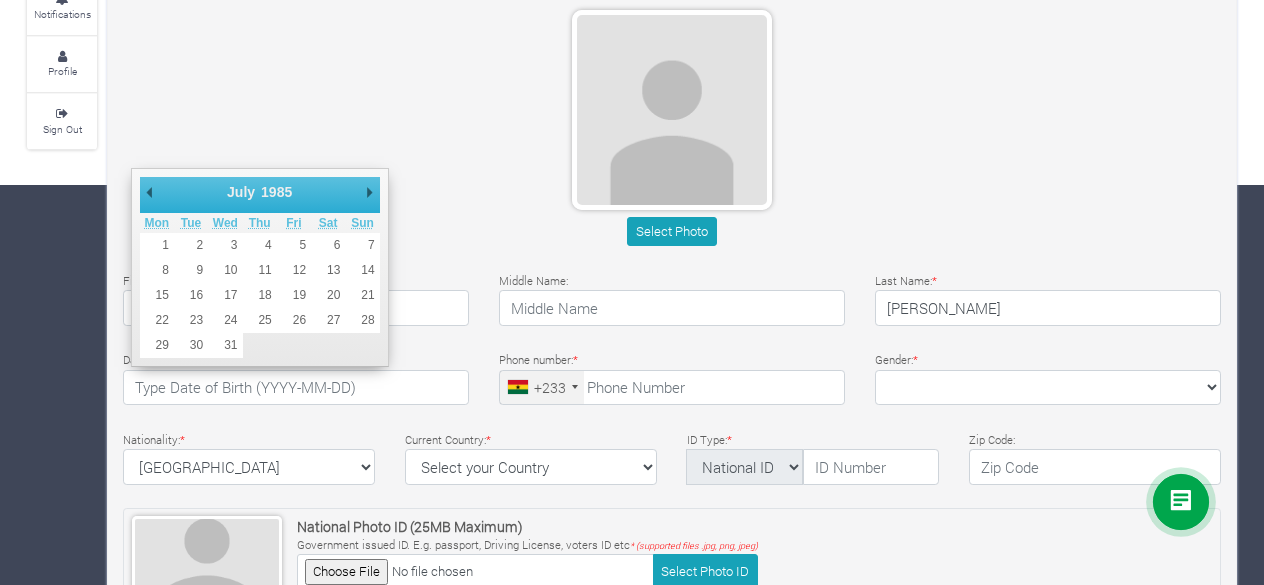 click on "January February March April May June July August September October November December" at bounding box center (269, 192) 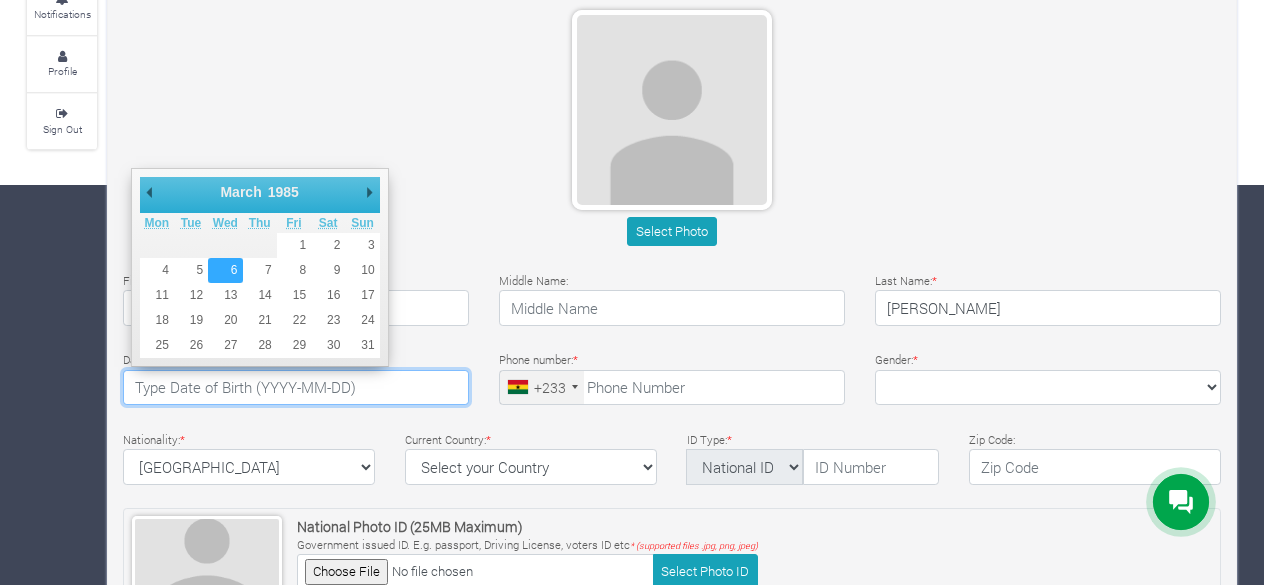 type on "1985-03-06" 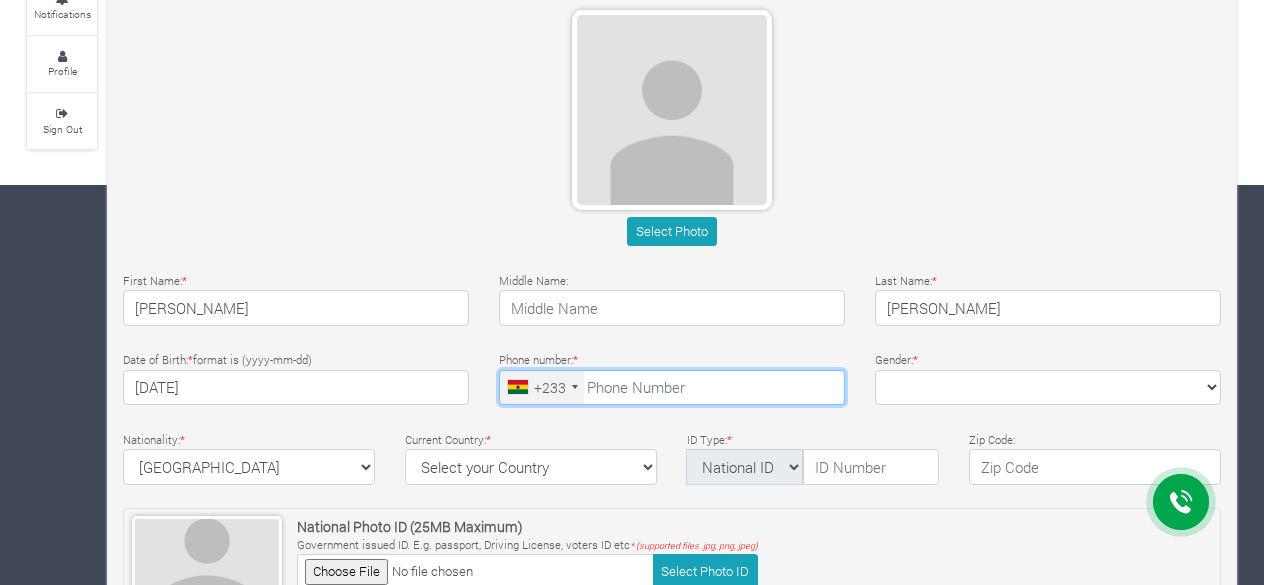 click at bounding box center (672, 388) 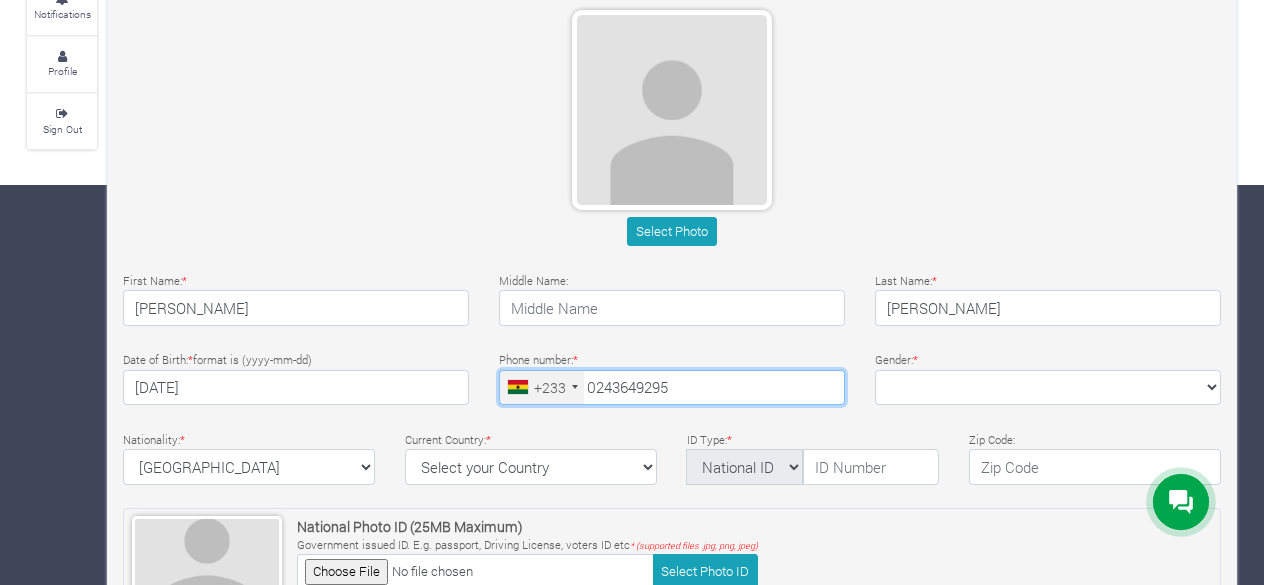 type on "24 364 9295" 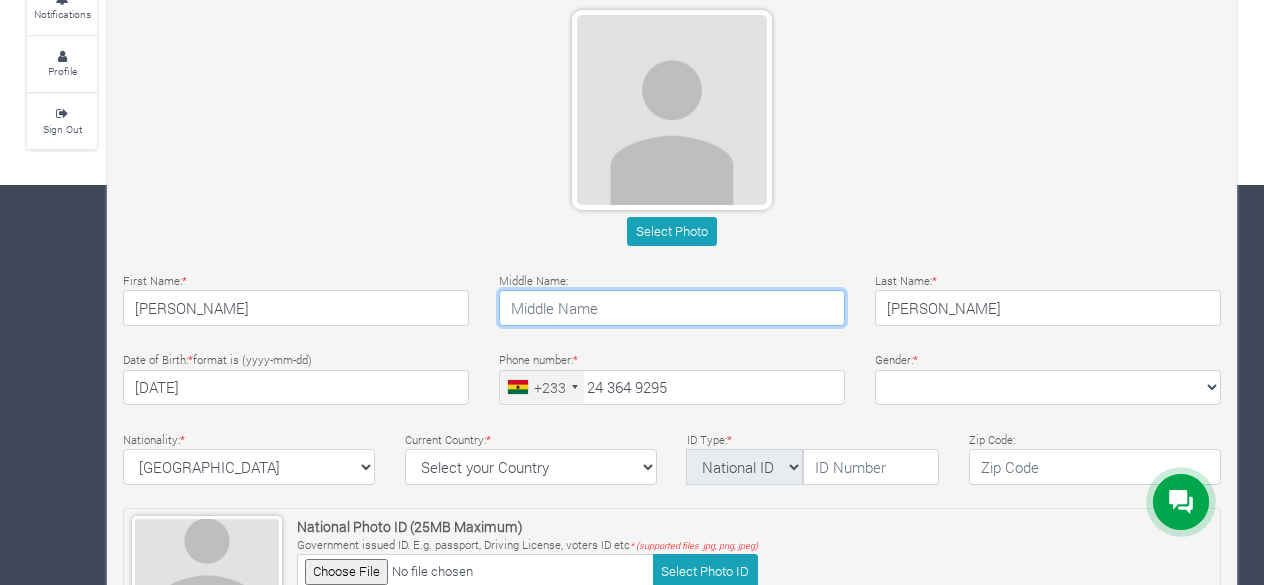 type on "University" 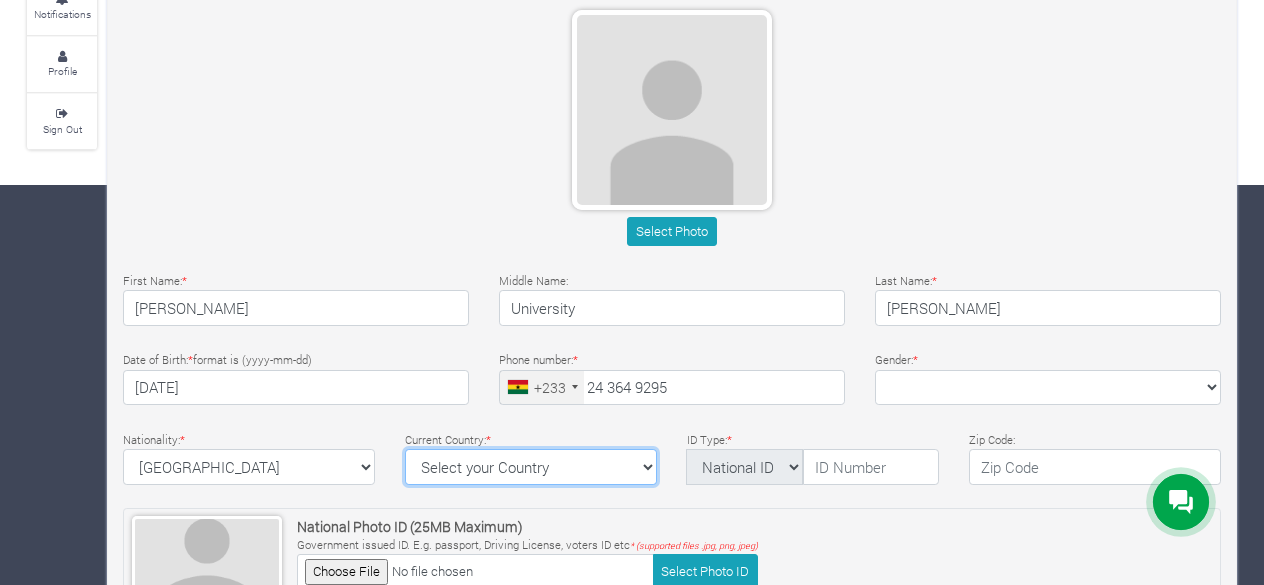 select on "Ghana" 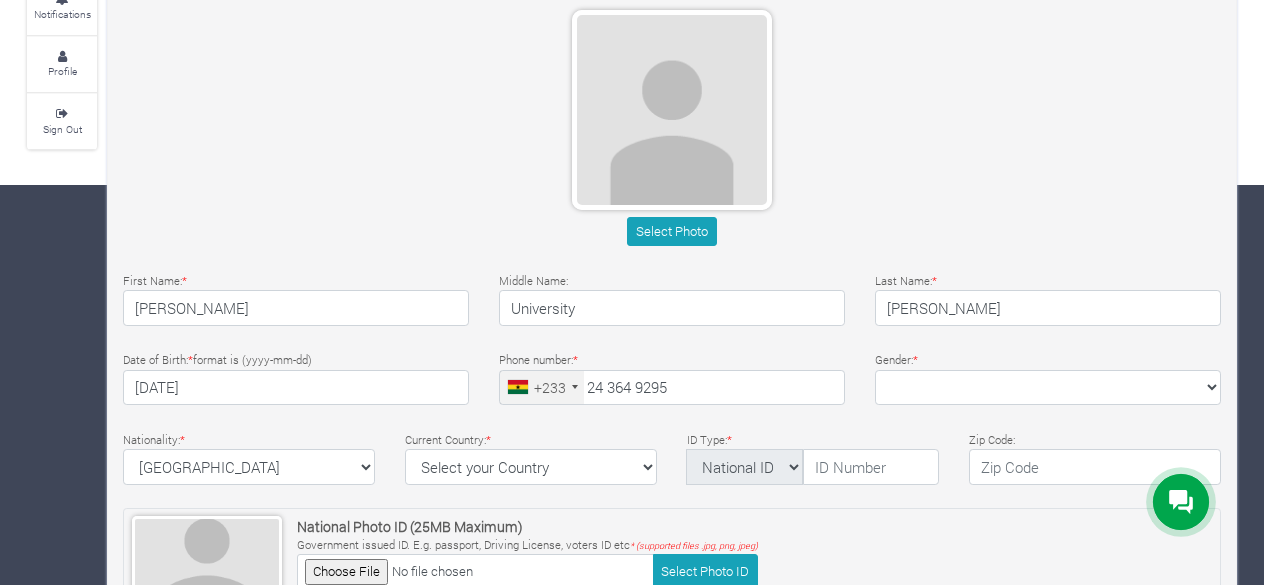 type on "P.O. Box 342 Taifa - Accra" 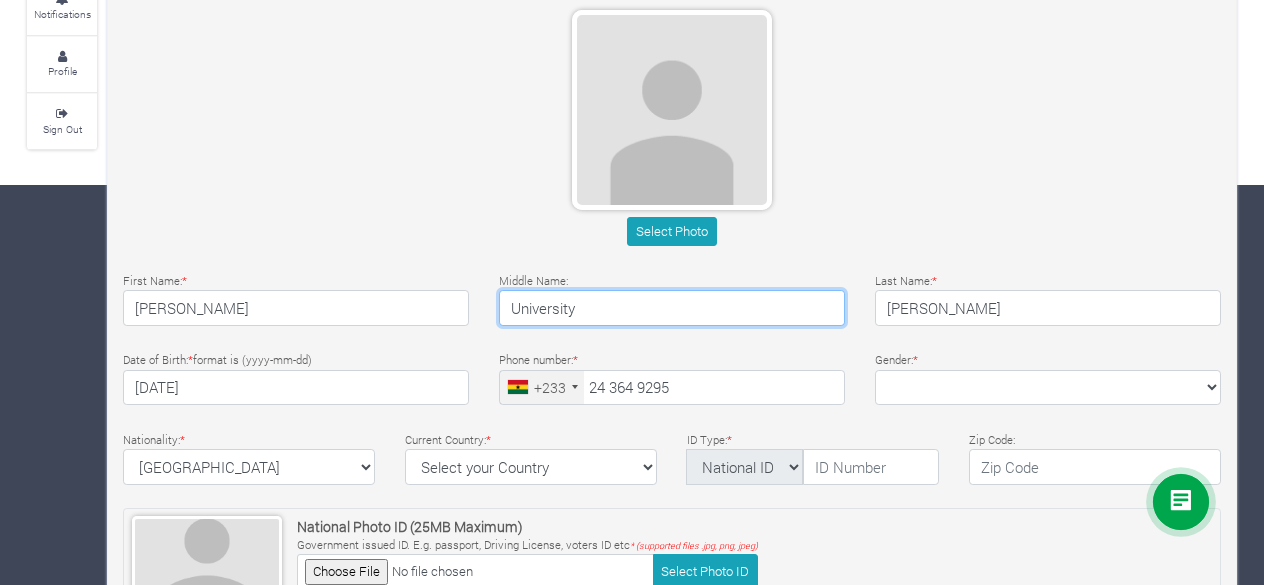 drag, startPoint x: 602, startPoint y: 307, endPoint x: 476, endPoint y: 308, distance: 126.00397 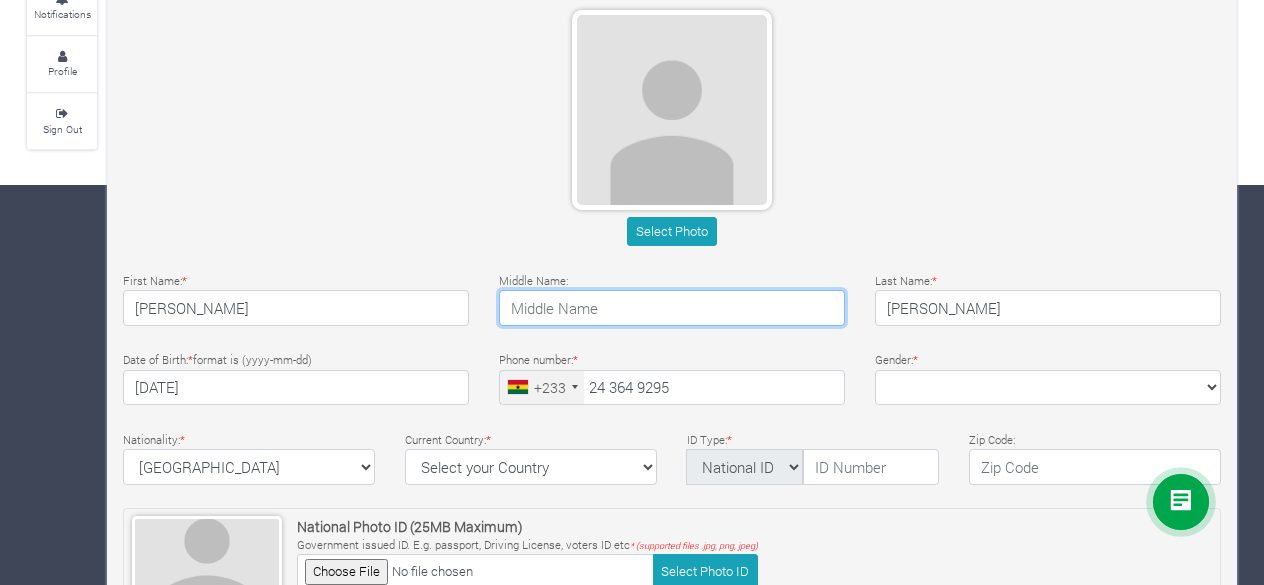 type 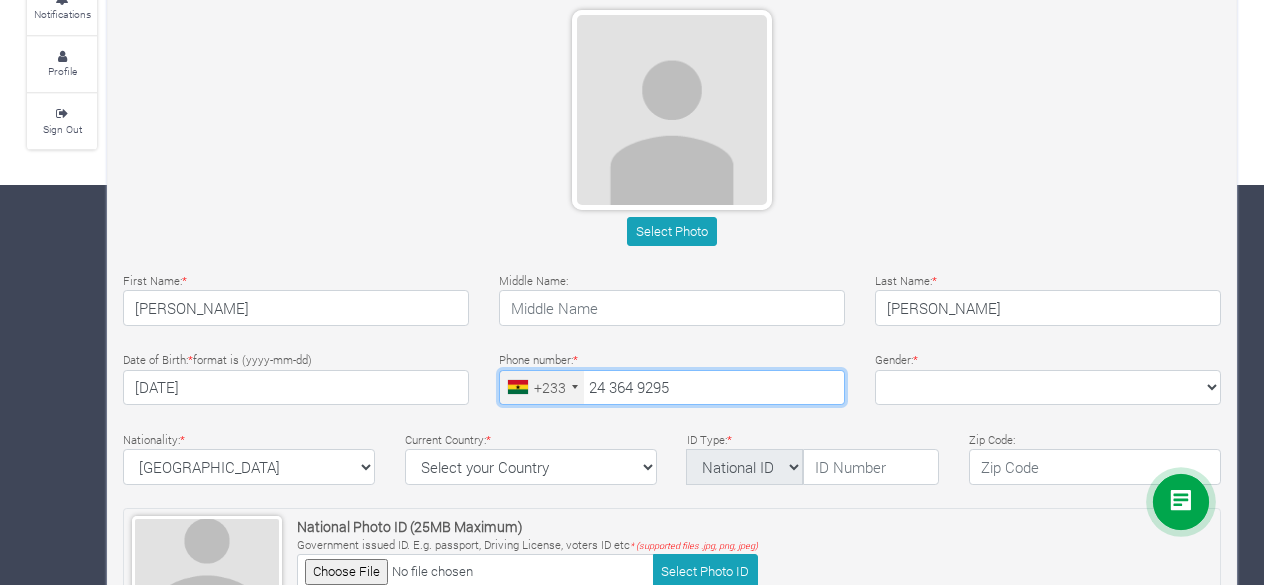 click on "24 364 9295" at bounding box center [672, 388] 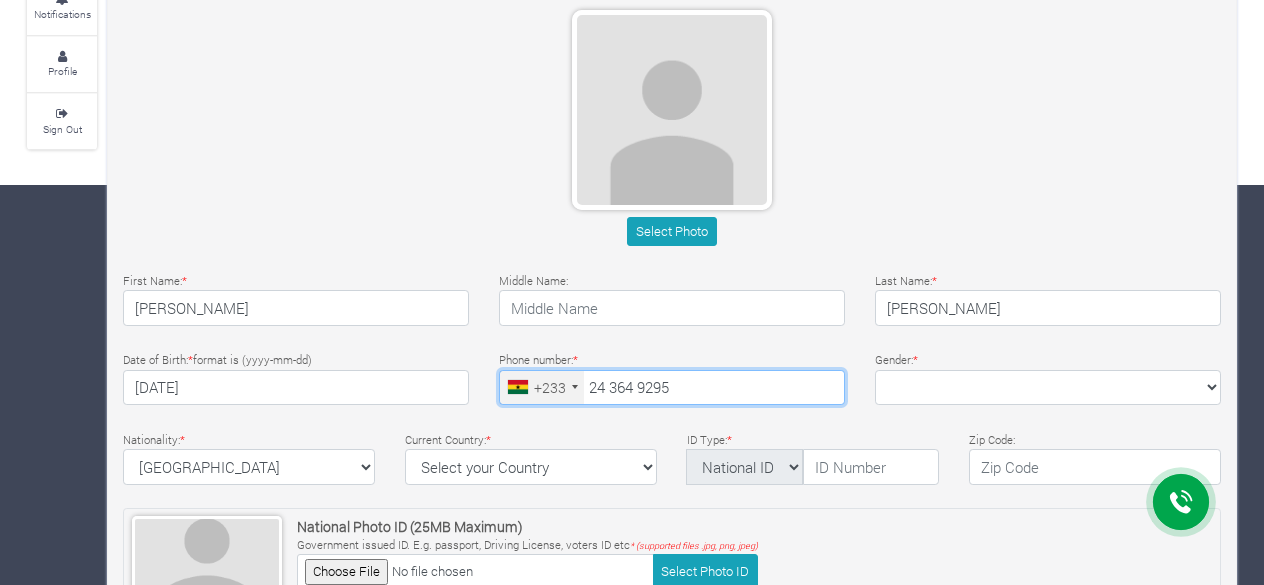 click on "24 364 9295" at bounding box center [672, 388] 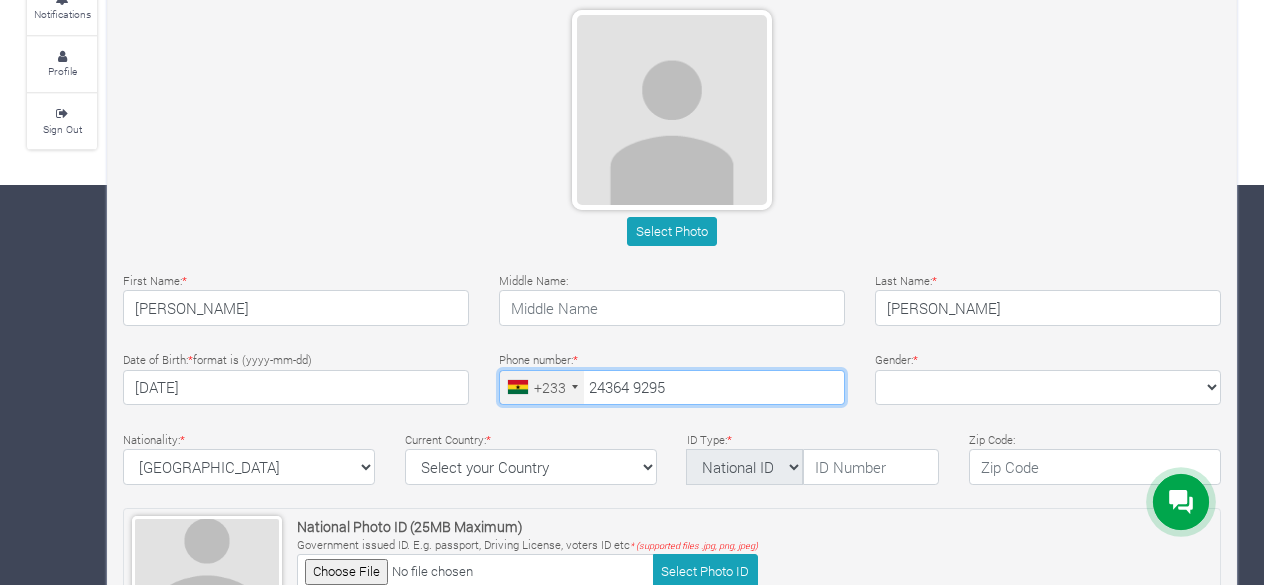 type on "24 364 9295" 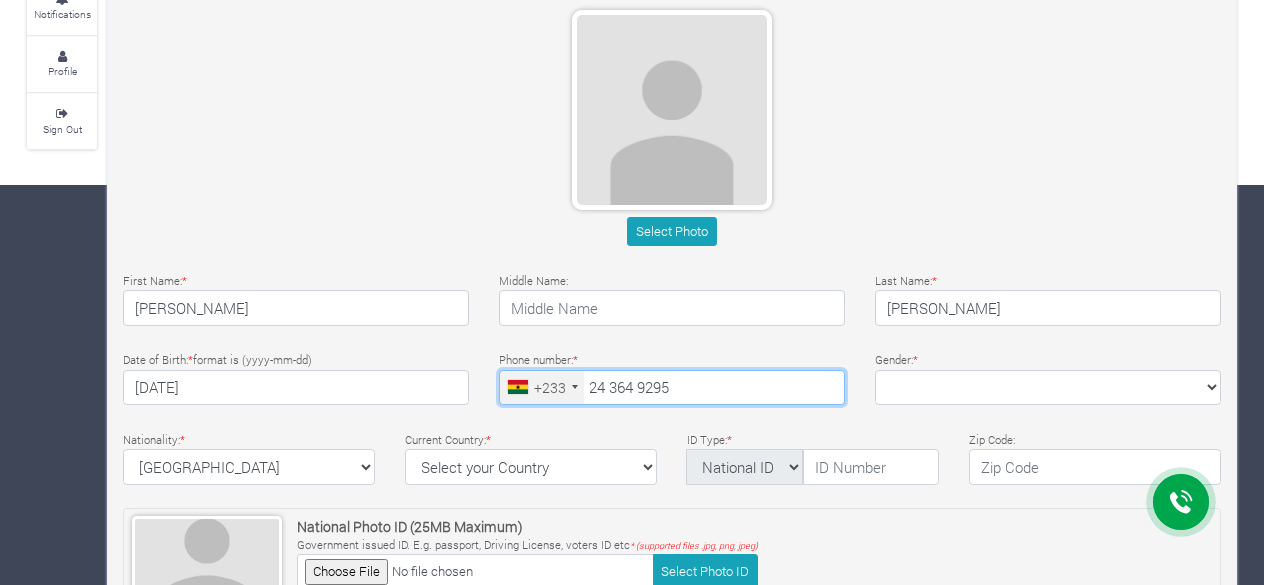 click on "24 364 9295" at bounding box center [672, 388] 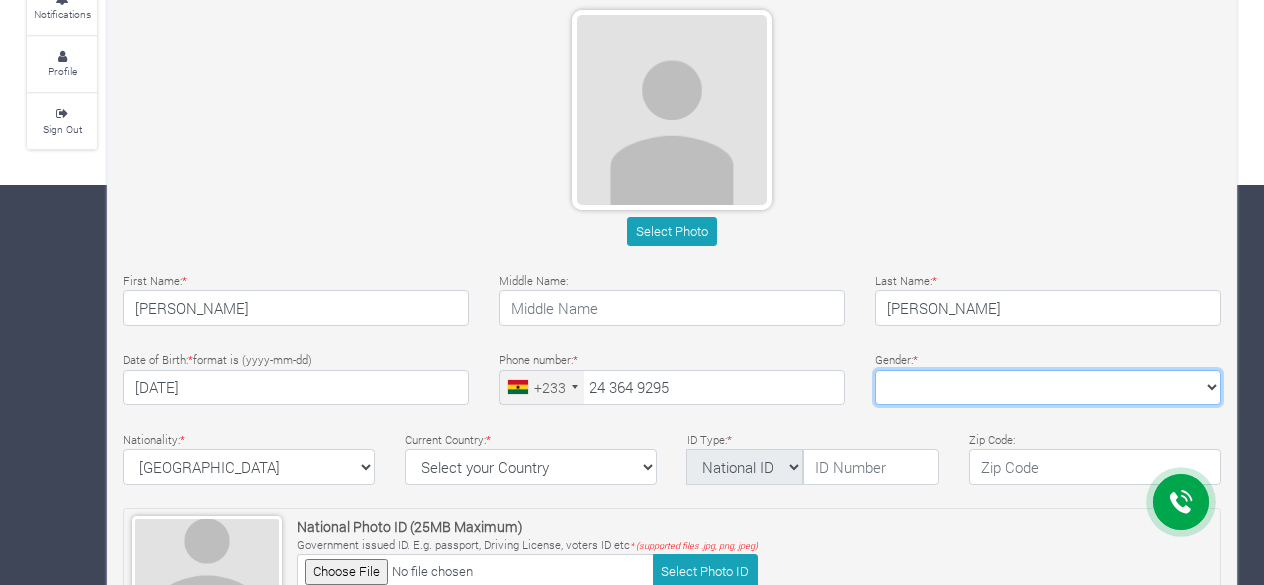 click on "Female
Male" at bounding box center [1048, 388] 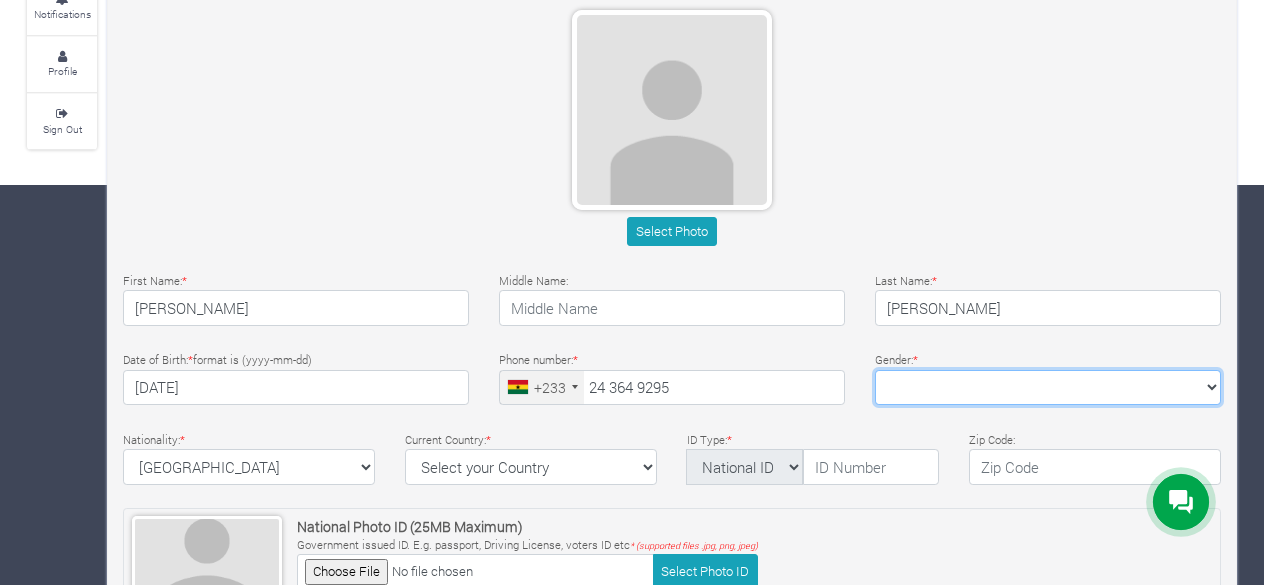 select on "Male" 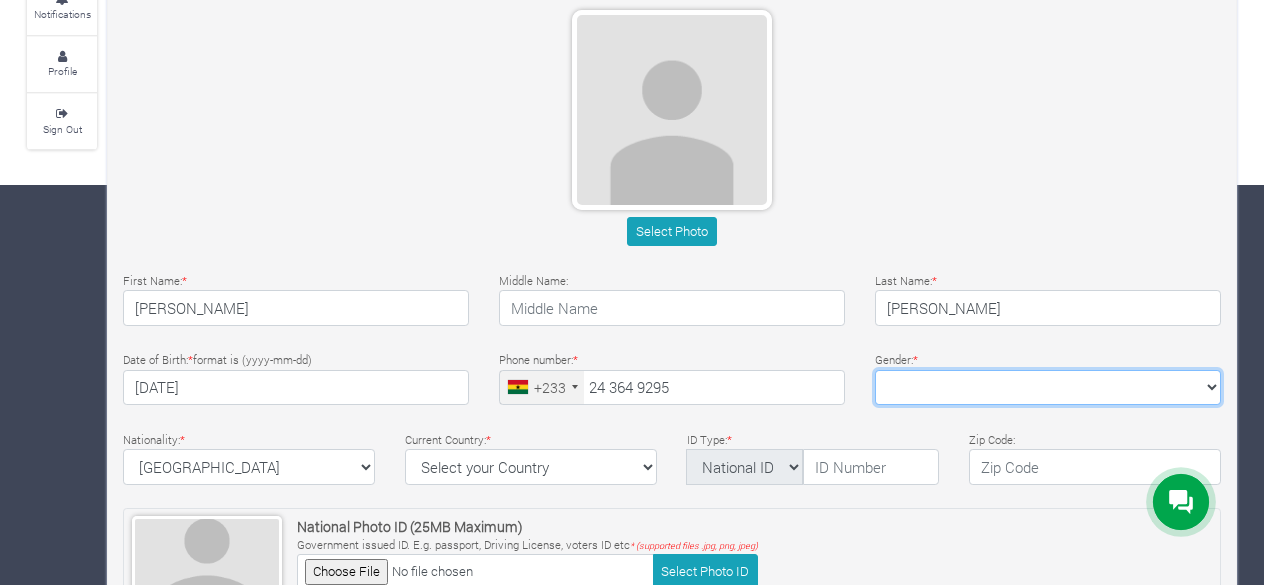 click on "Female
Male" at bounding box center [1048, 388] 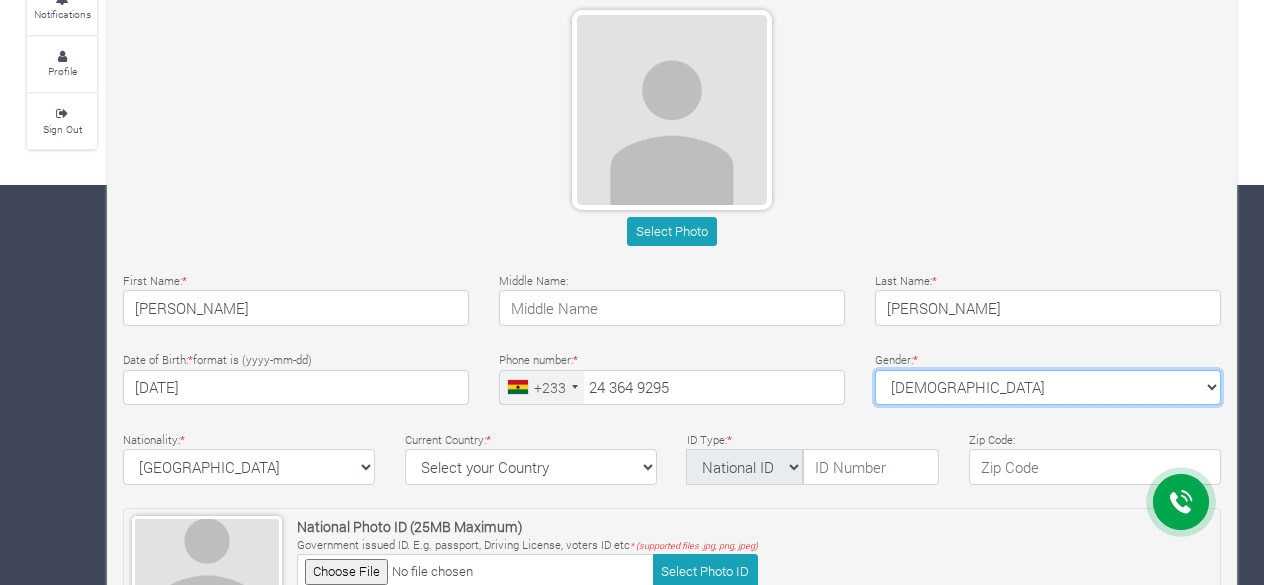 scroll, scrollTop: 500, scrollLeft: 0, axis: vertical 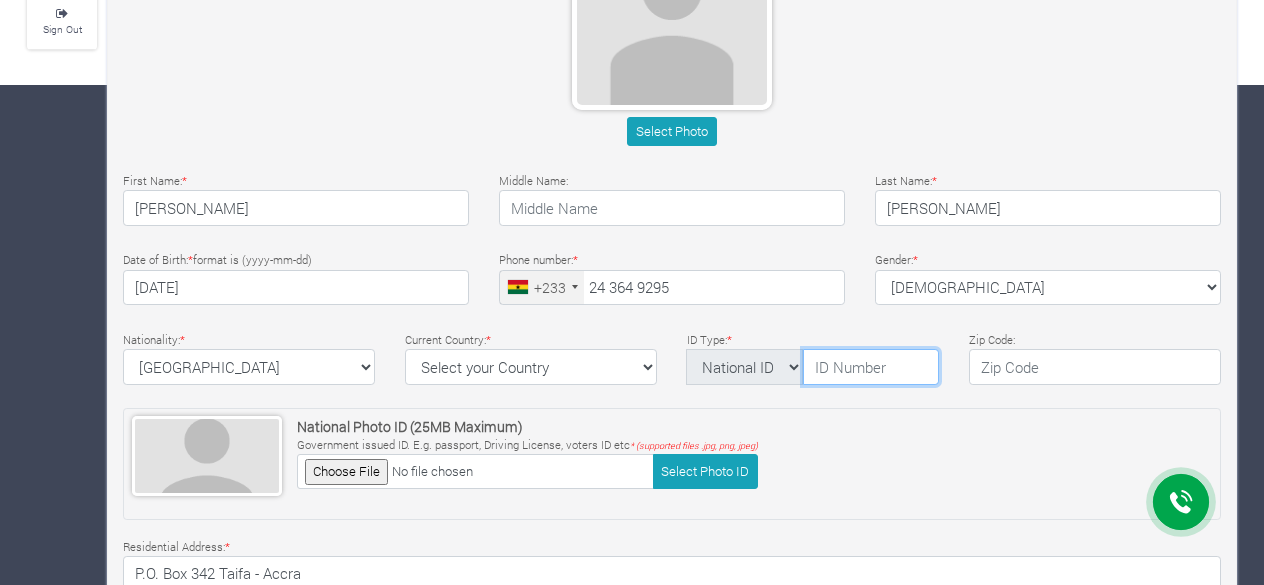 click at bounding box center [871, 367] 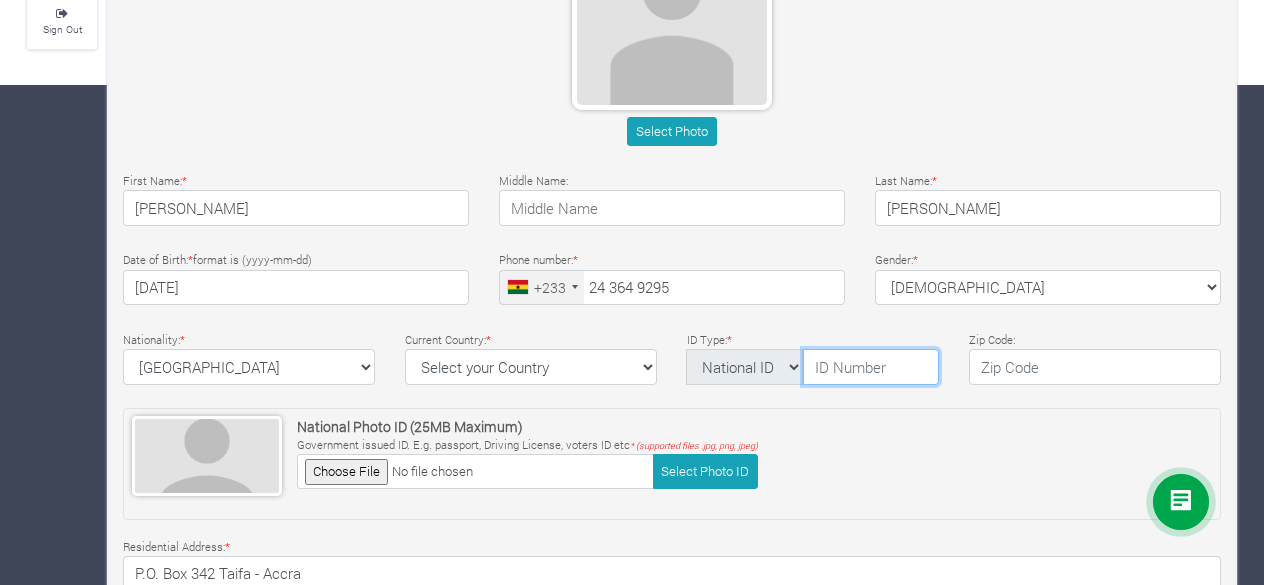 paste on "712306057-3" 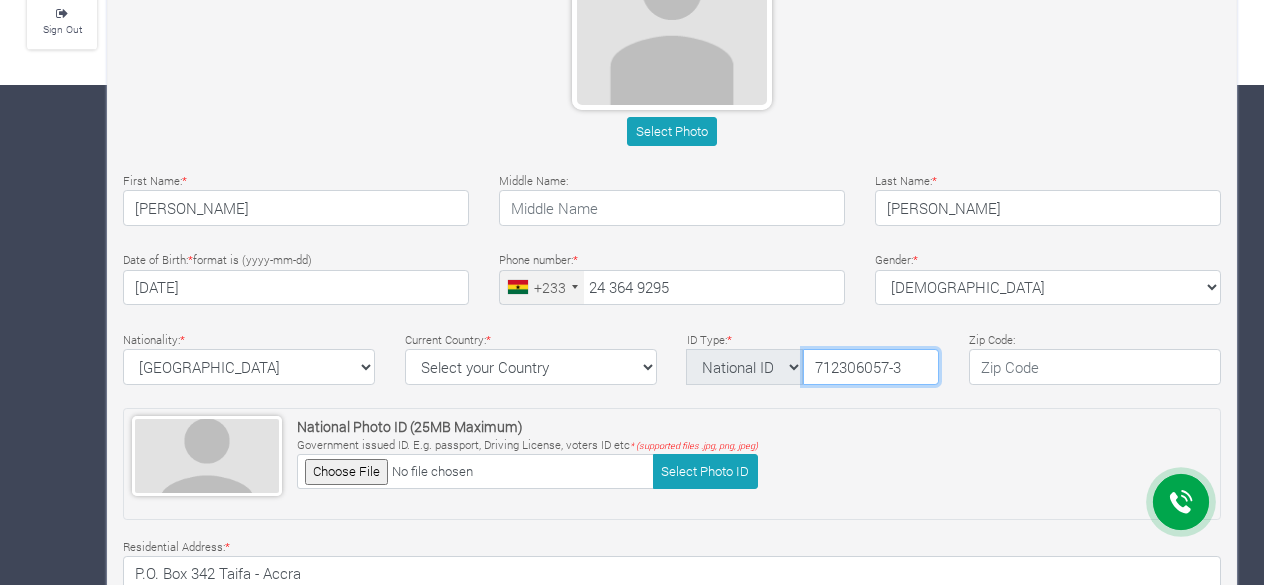 type on "712306057-3" 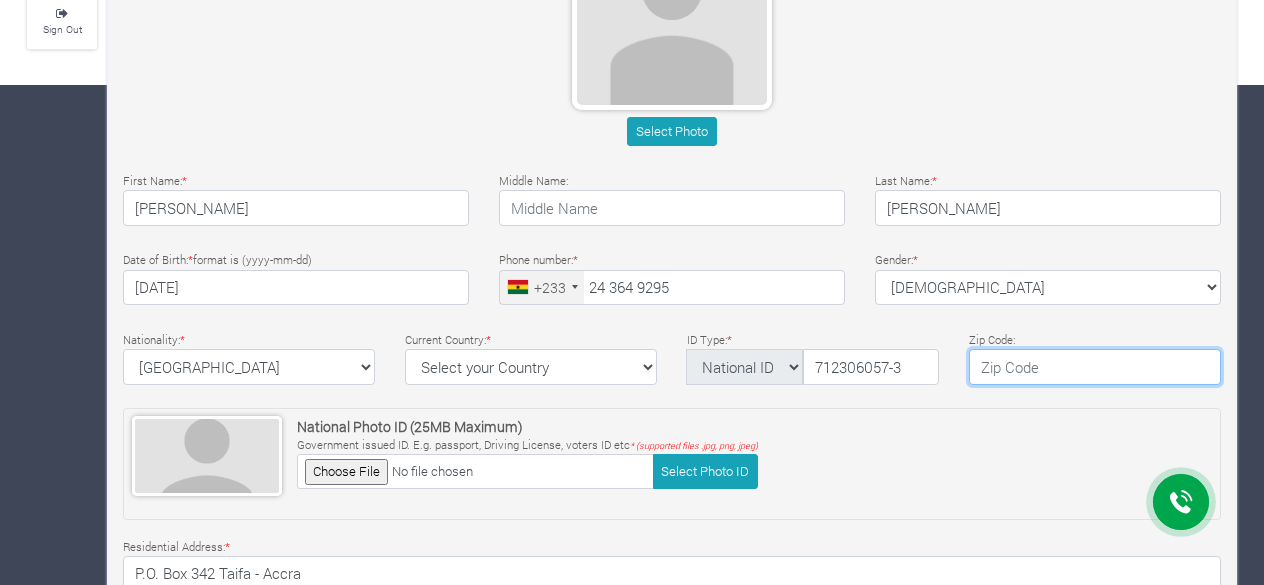click at bounding box center [1095, 367] 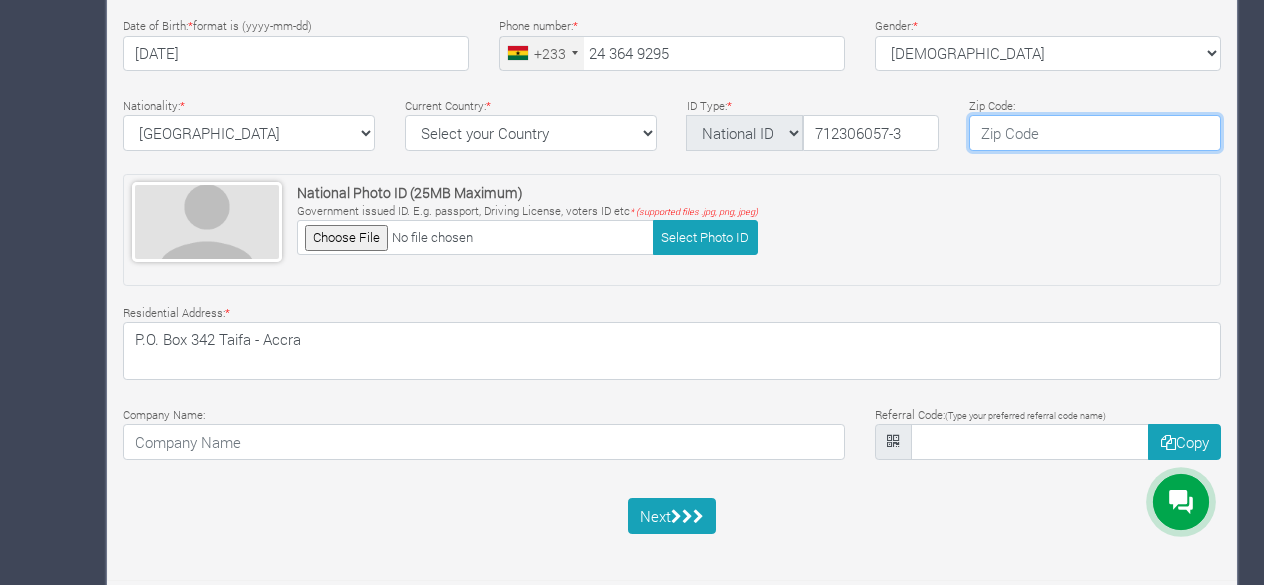 scroll, scrollTop: 738, scrollLeft: 0, axis: vertical 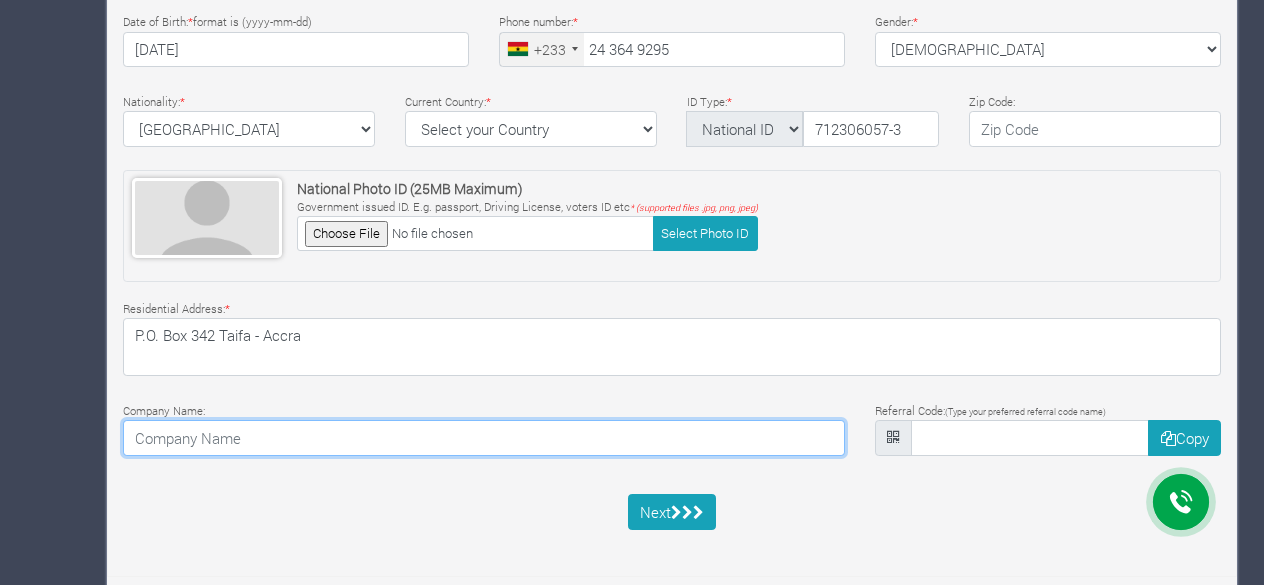 click at bounding box center (484, 438) 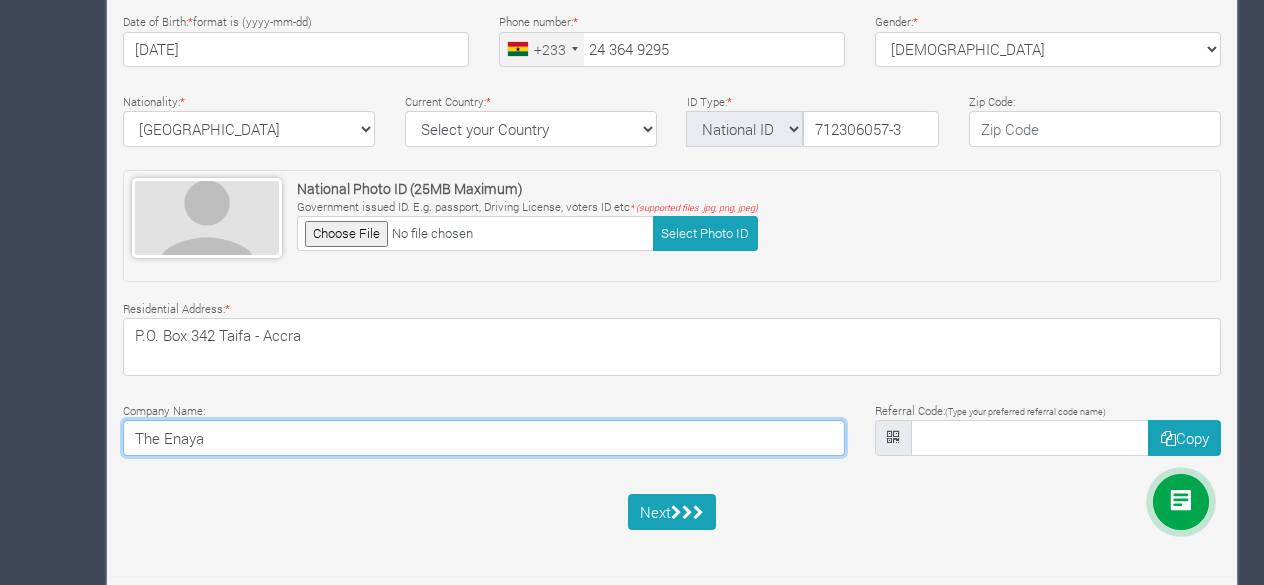 type on "The Enaya" 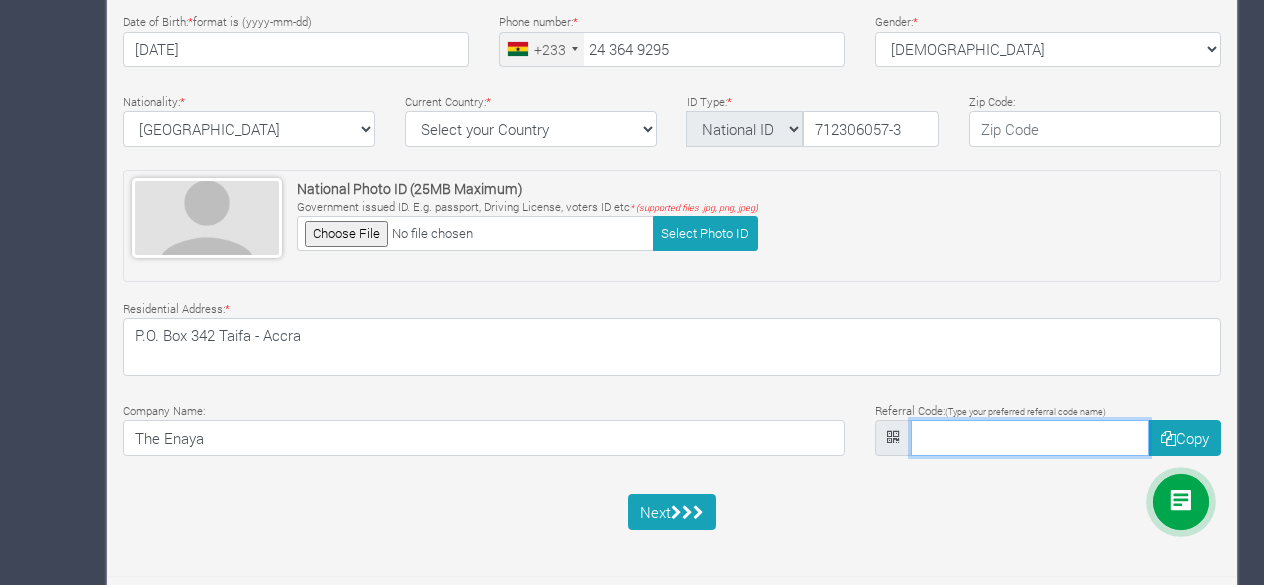 click at bounding box center [1030, 438] 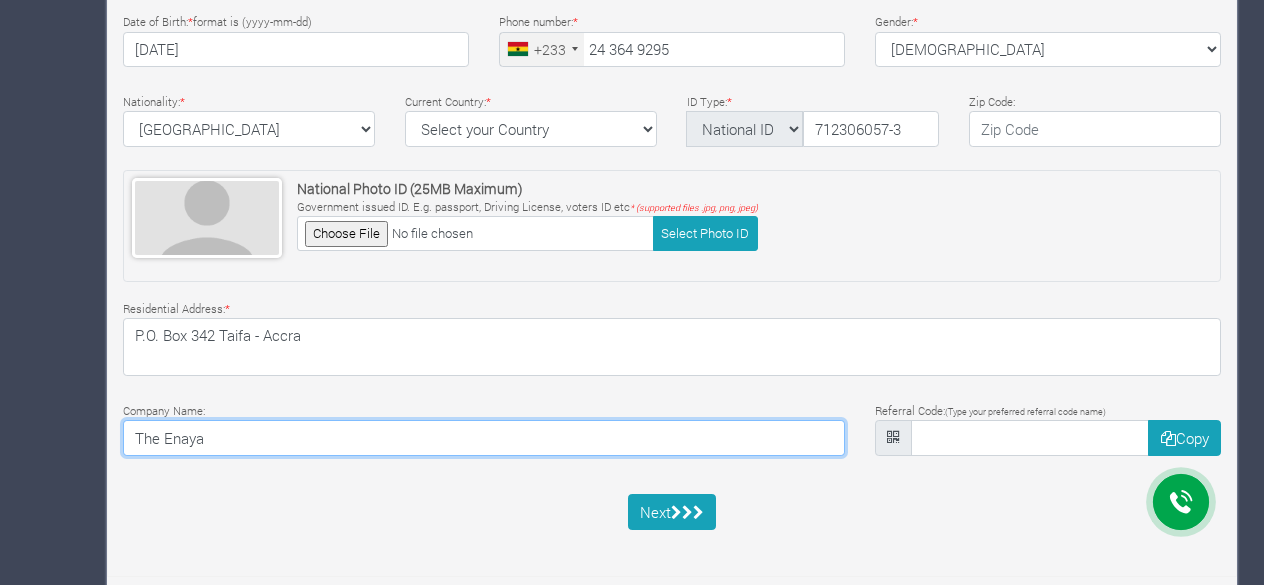 click on "The Enaya" at bounding box center [484, 438] 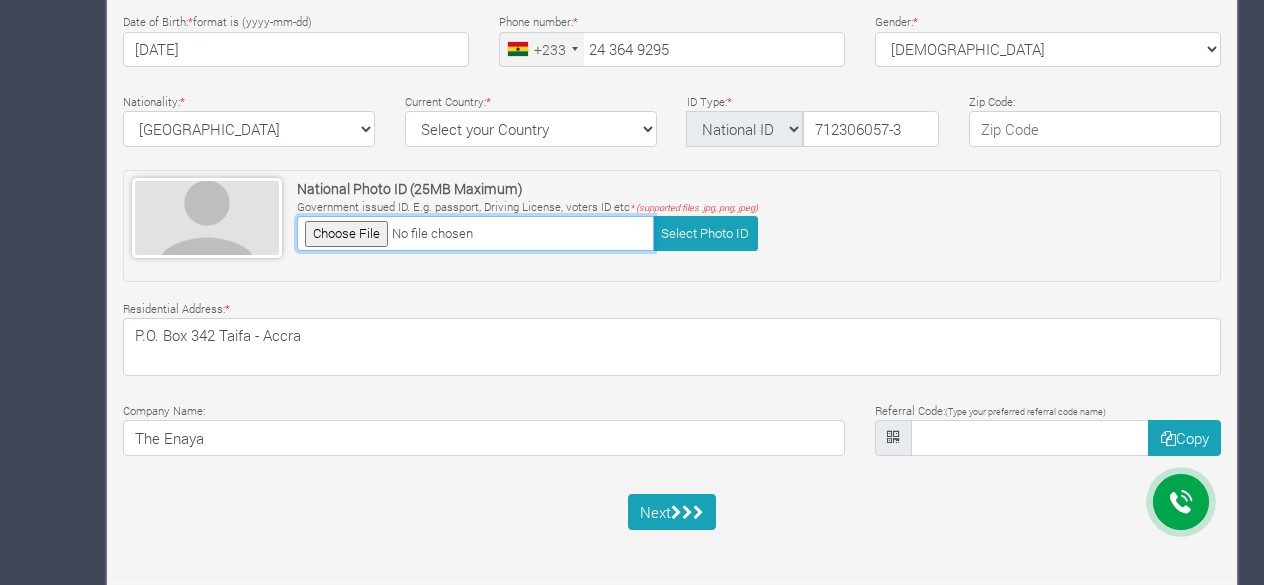click at bounding box center [475, 233] 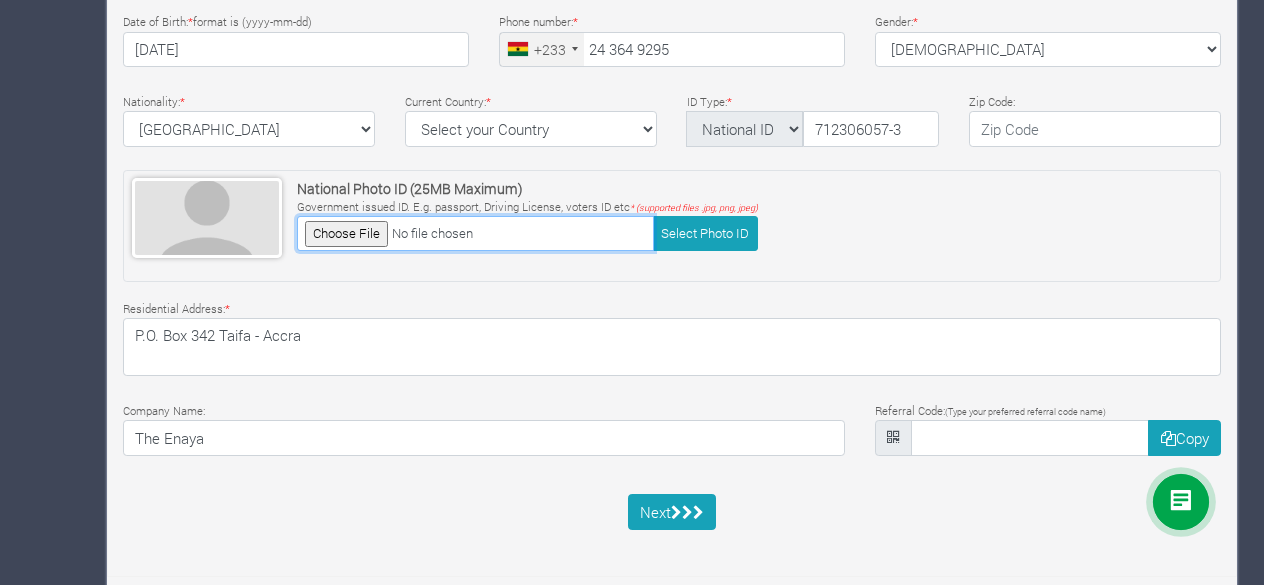 type on "C:\fakepath\WhatsApp Image 2025-07-03 at 12.25.32_d8774dd7.jpg" 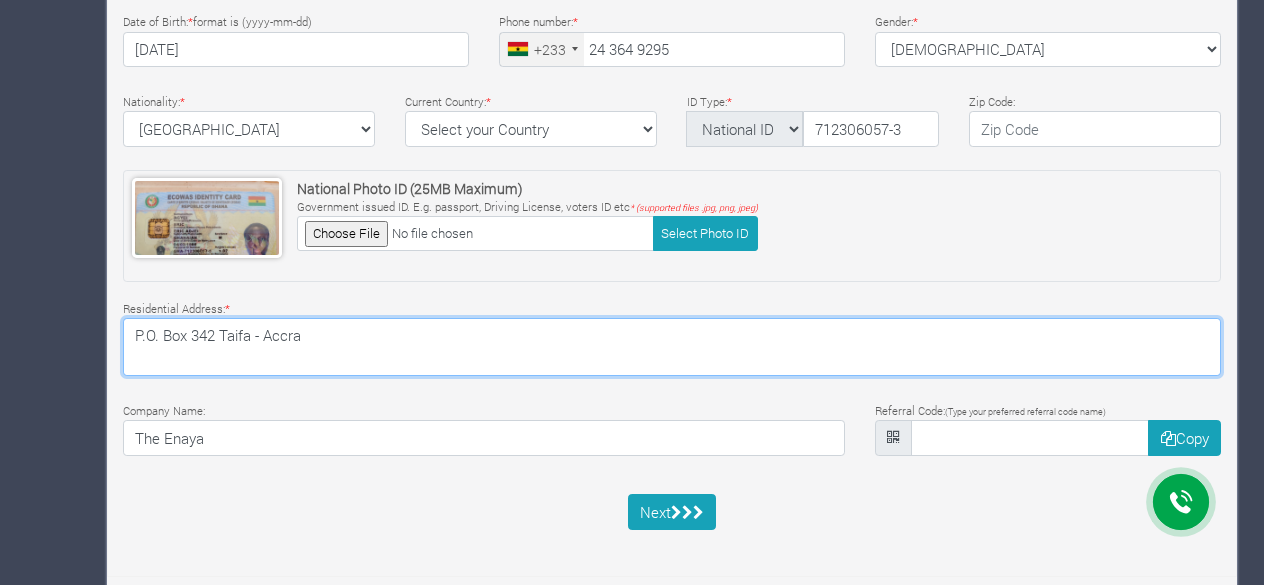 click on "P.O. Box 342 Taifa - Accra" at bounding box center [672, 347] 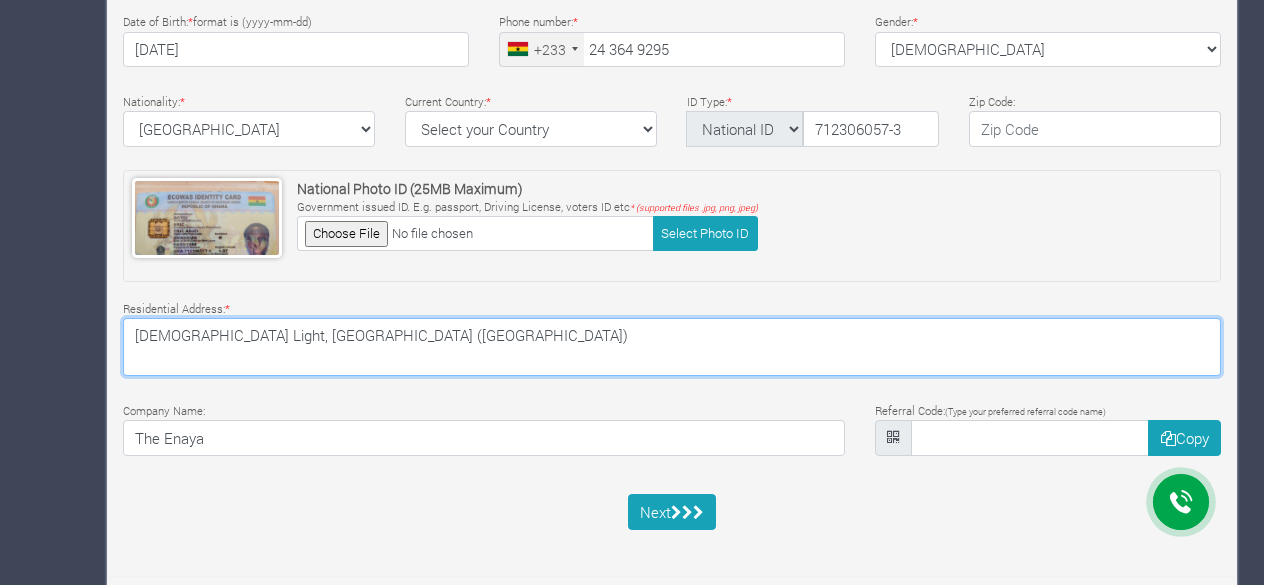 click on "Gospel Light, Westhills Mall (Weija)" at bounding box center (672, 347) 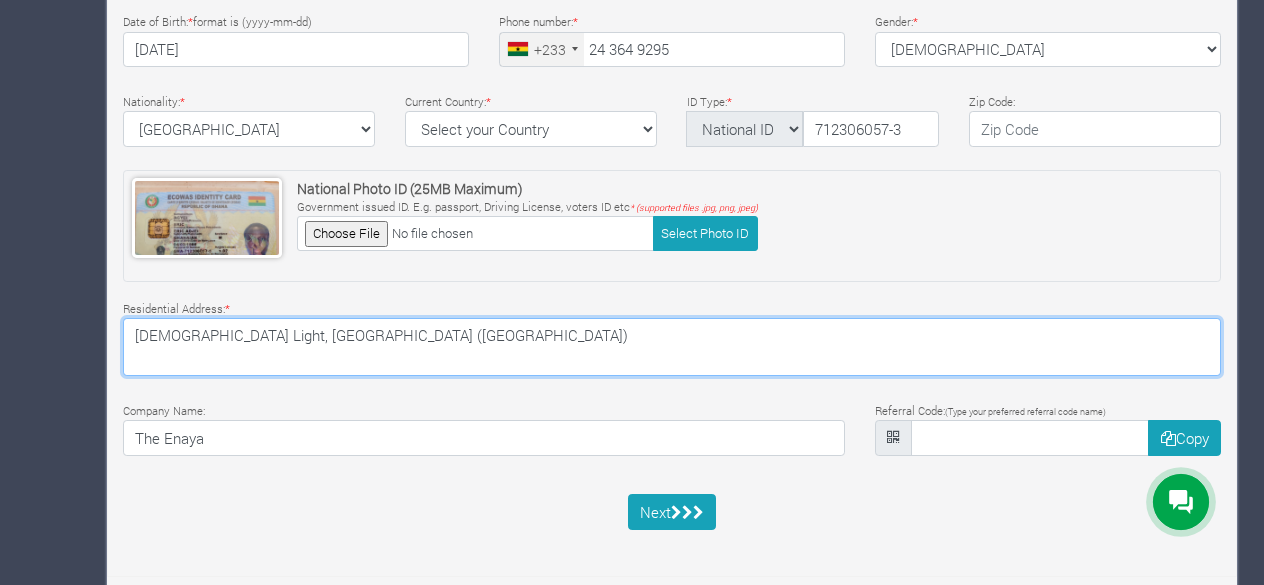 paste on "712306057-3" 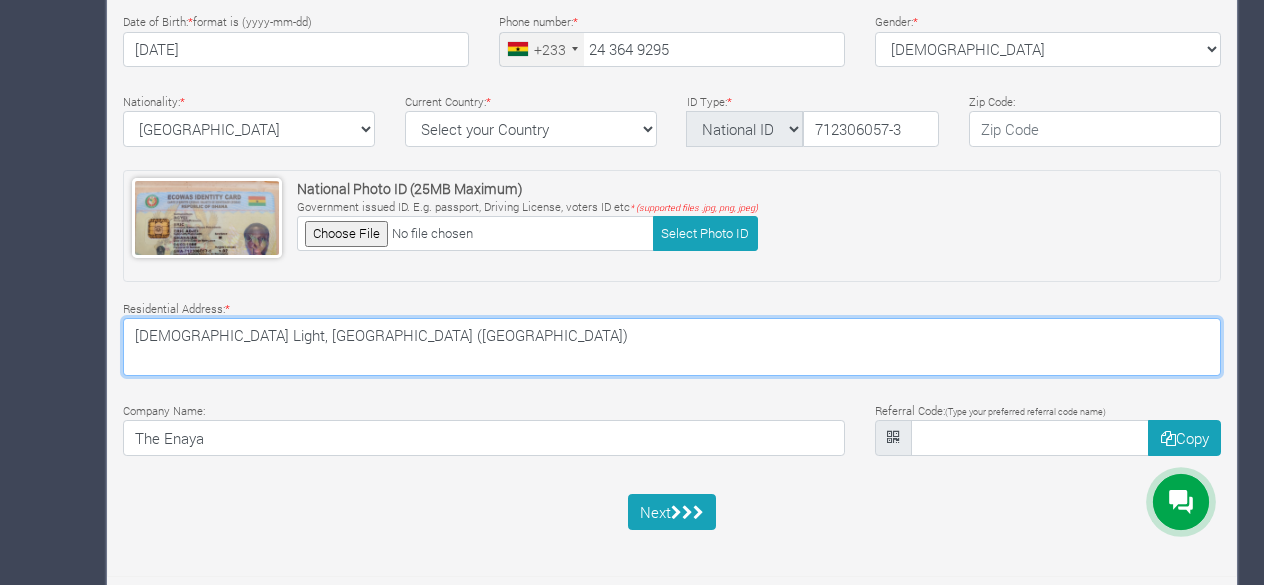 type on "712306057-3" 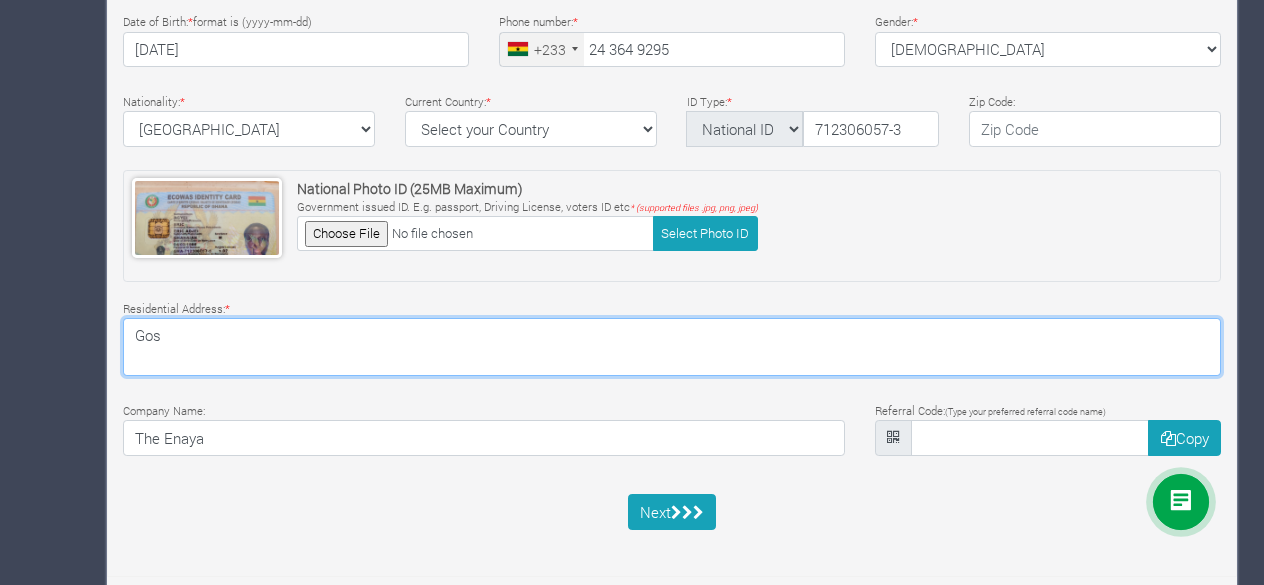 type on "Gospel Light, Westhills Mall (Weija)" 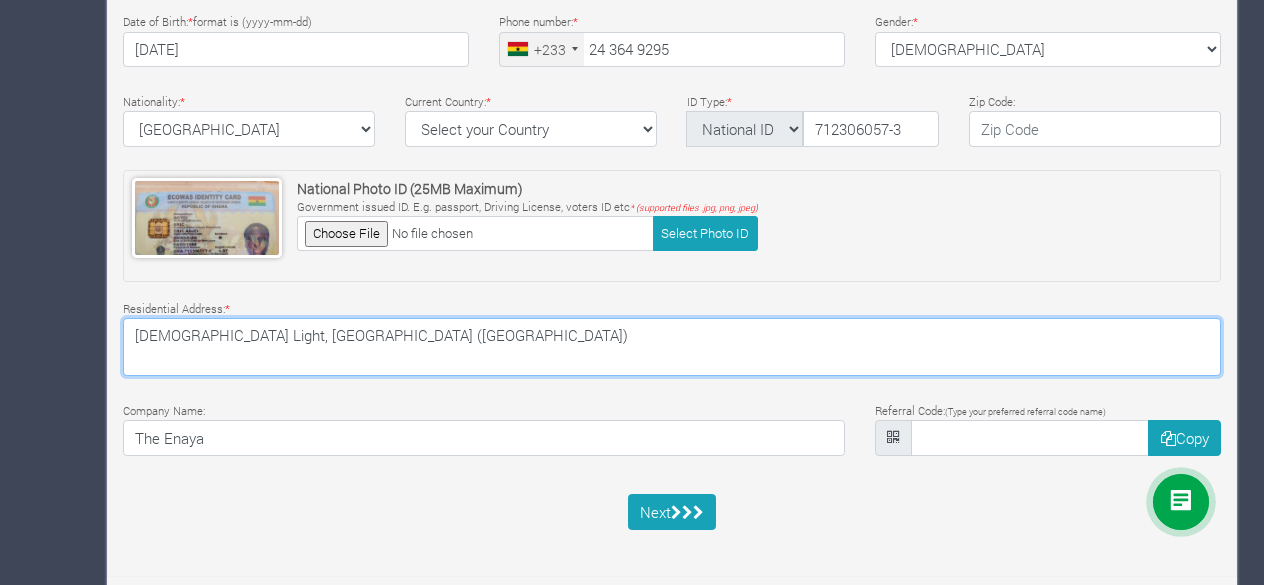 click on "Gospel Light, Westhills Mall (Weija)" at bounding box center [672, 347] 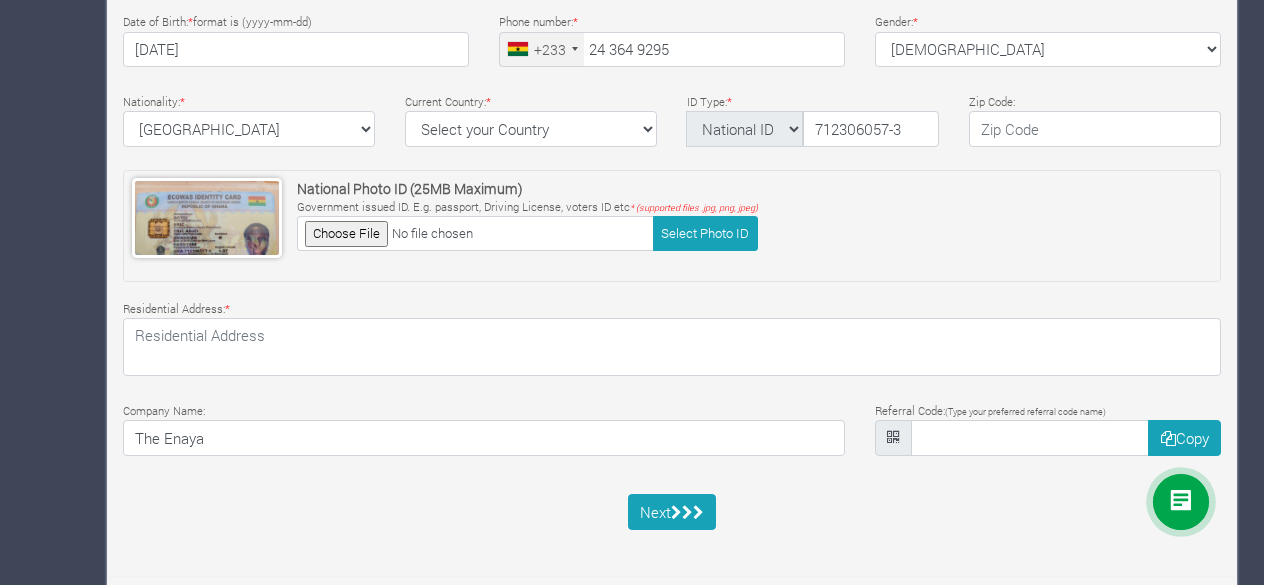 click on "Next" at bounding box center [672, 512] 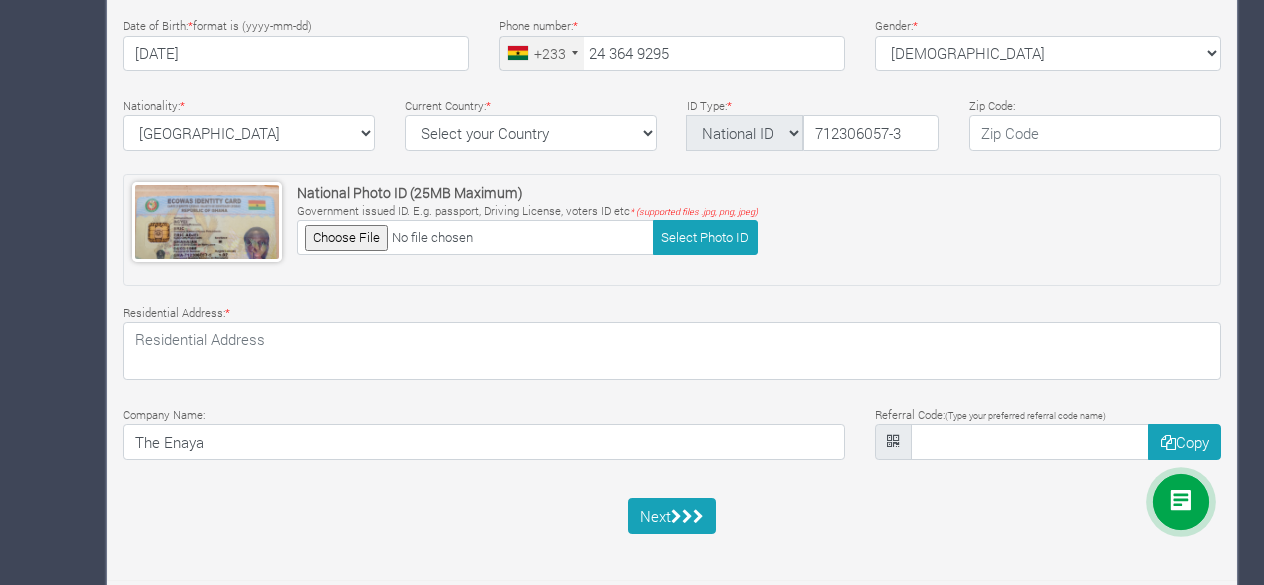 scroll, scrollTop: 738, scrollLeft: 0, axis: vertical 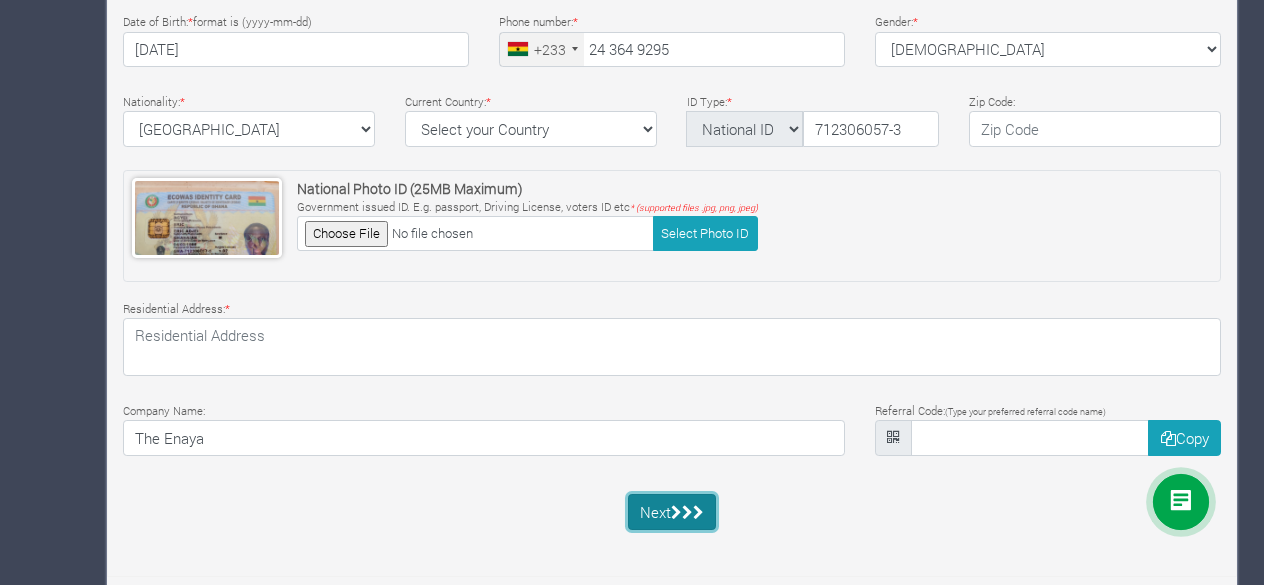click at bounding box center (687, 512) 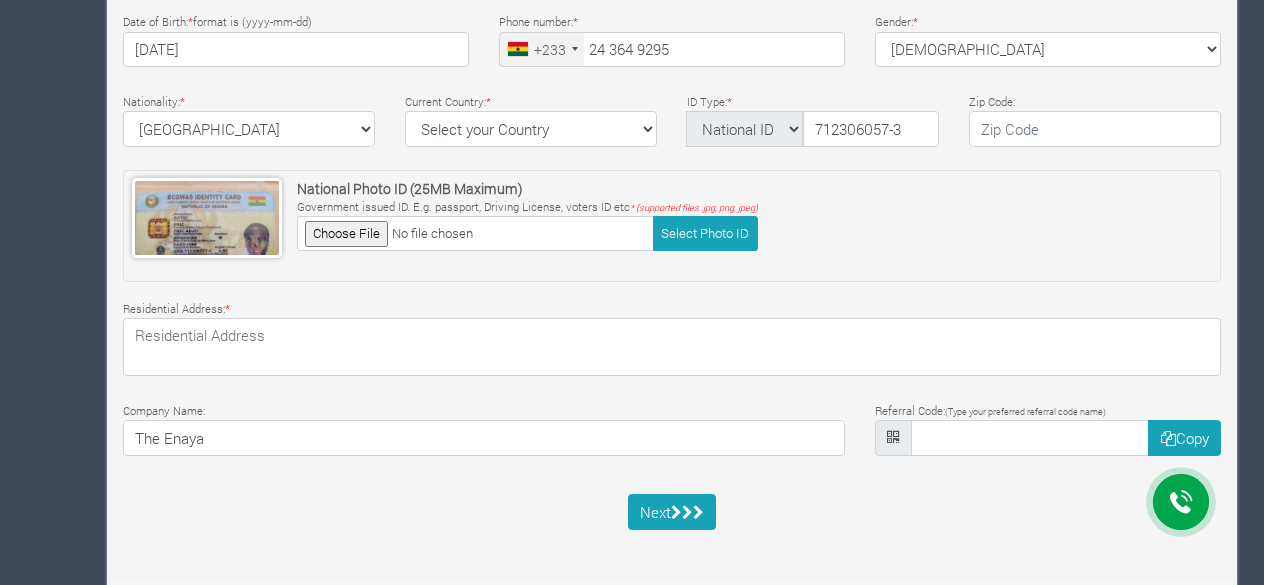 click on "Company Name:
The Enaya" at bounding box center (484, 427) 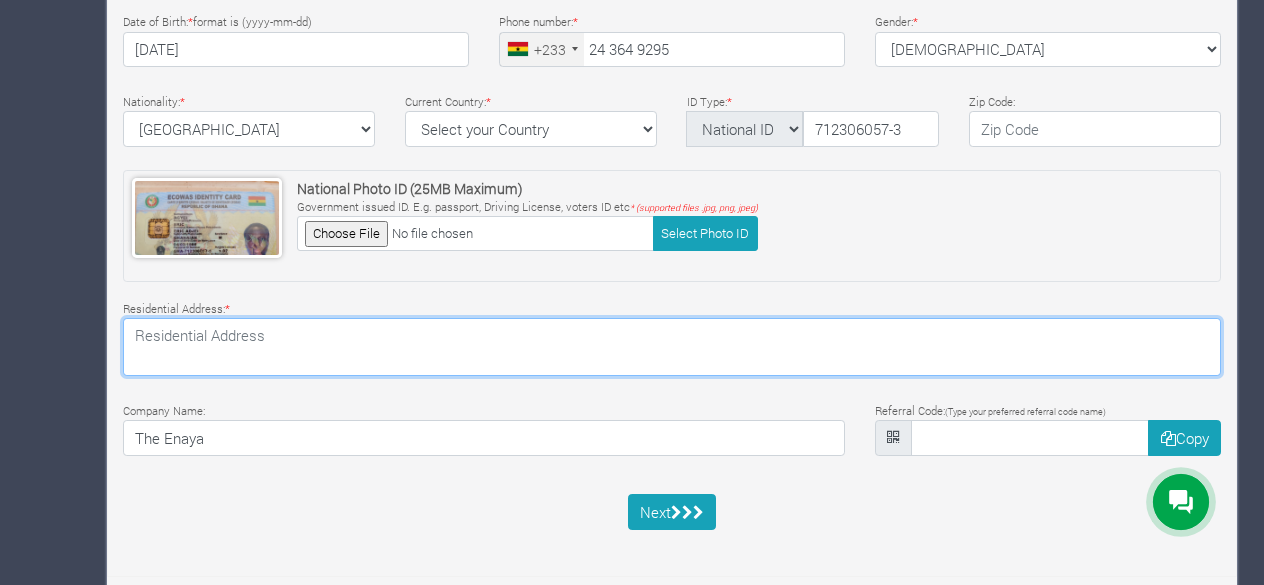 click at bounding box center (672, 347) 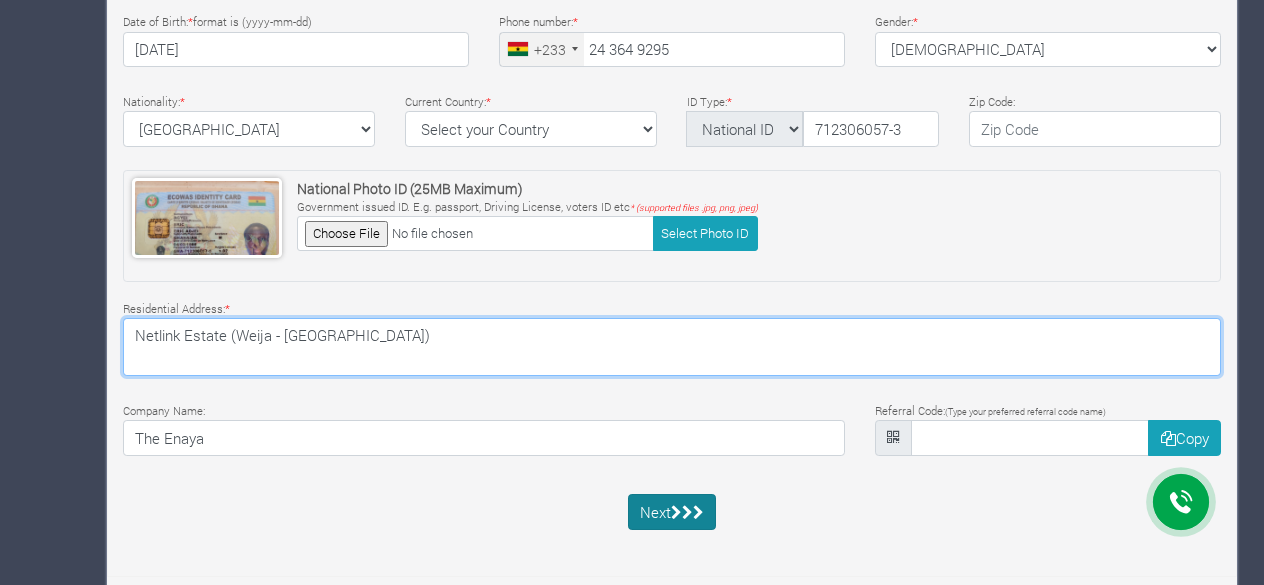 type on "Netlink Estate (Weija - Tuba Road)" 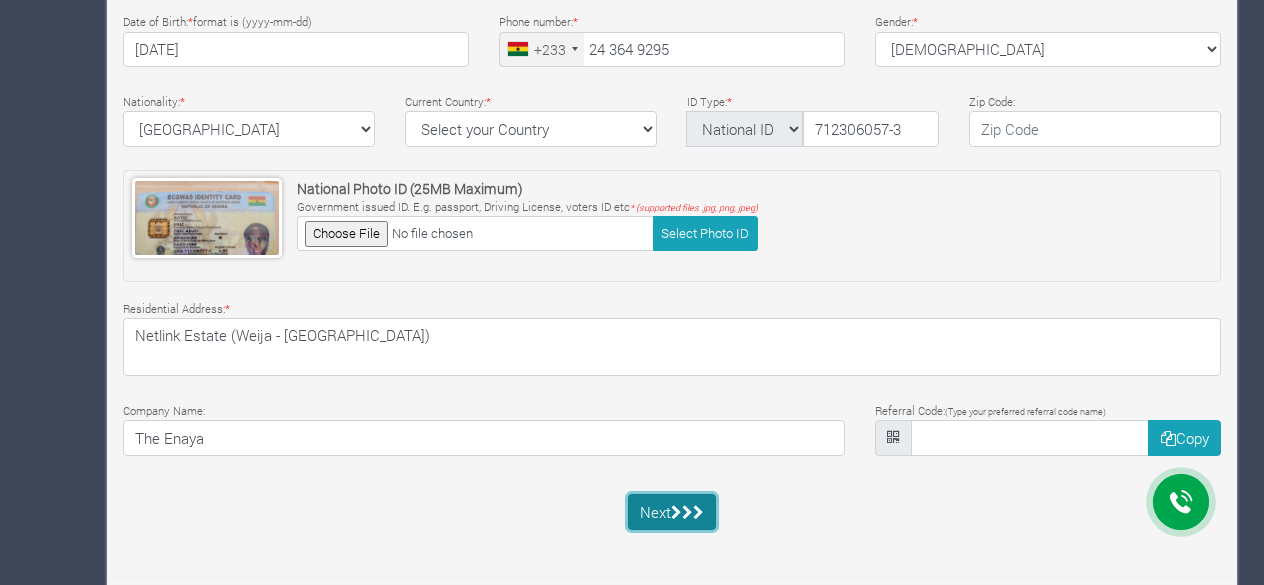 click at bounding box center [676, 512] 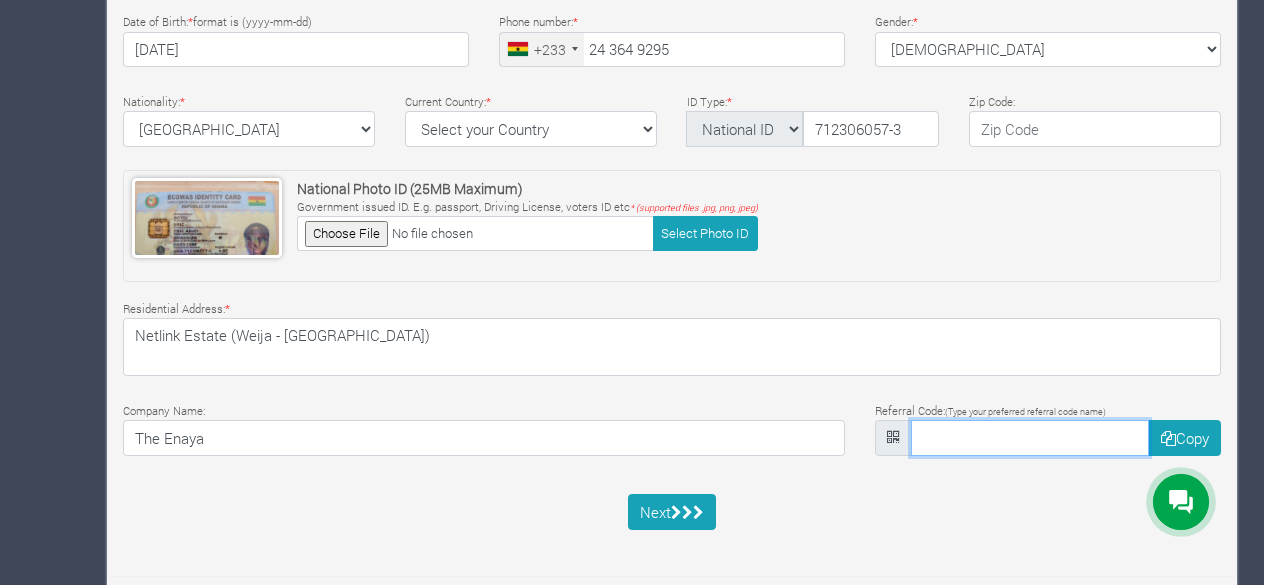 click at bounding box center [1030, 438] 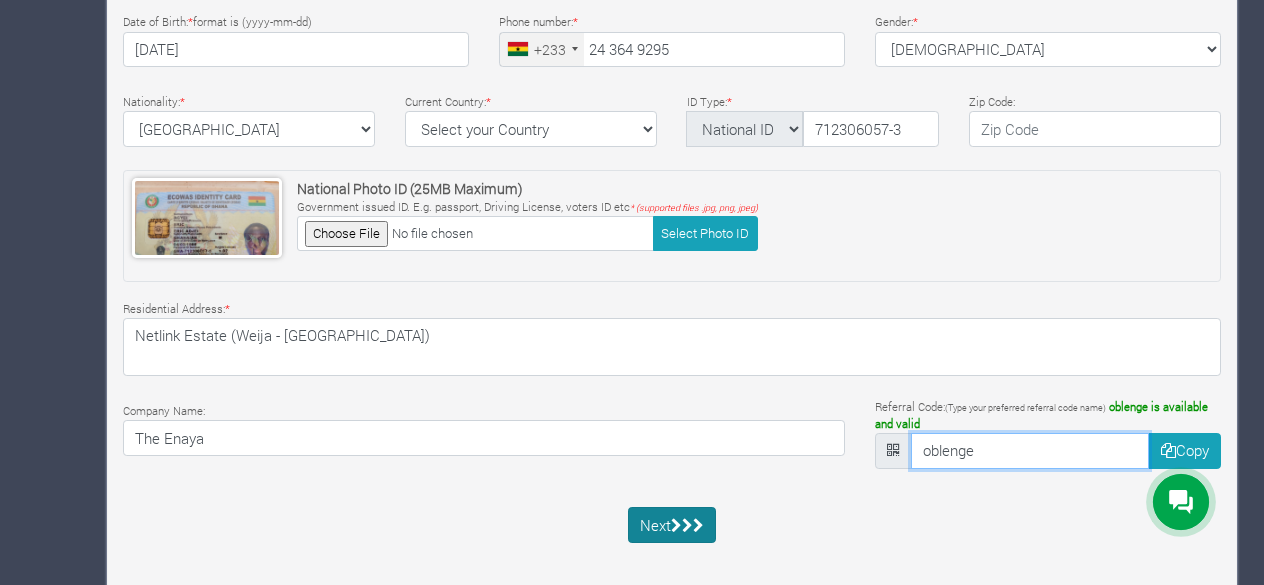 type on "oblenge" 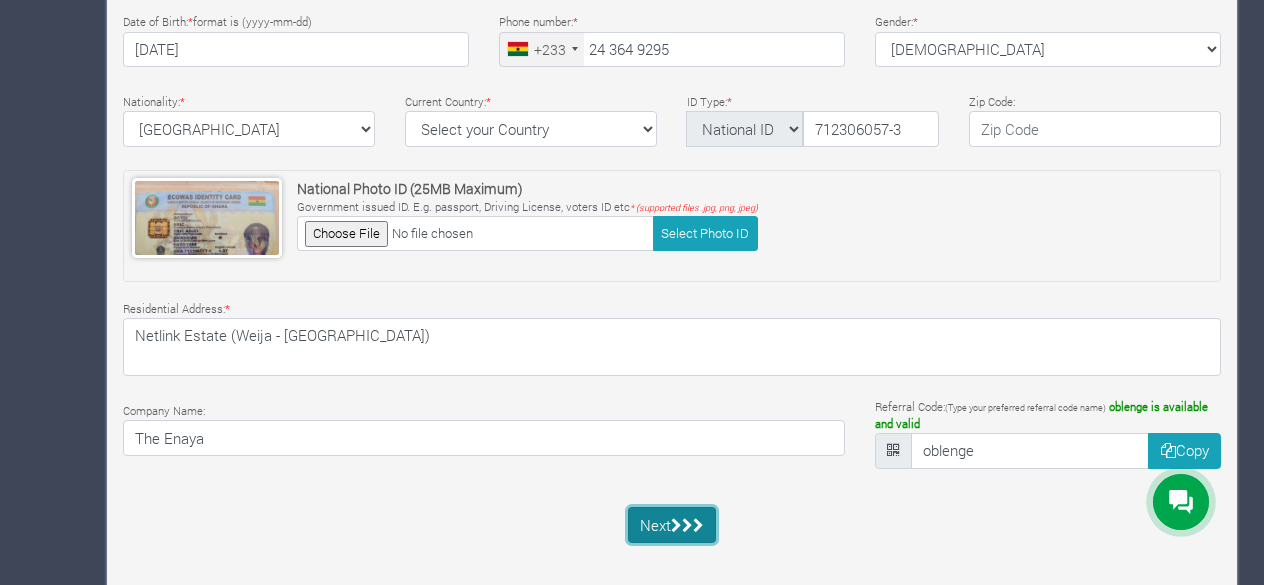 click on "Next" at bounding box center (672, 525) 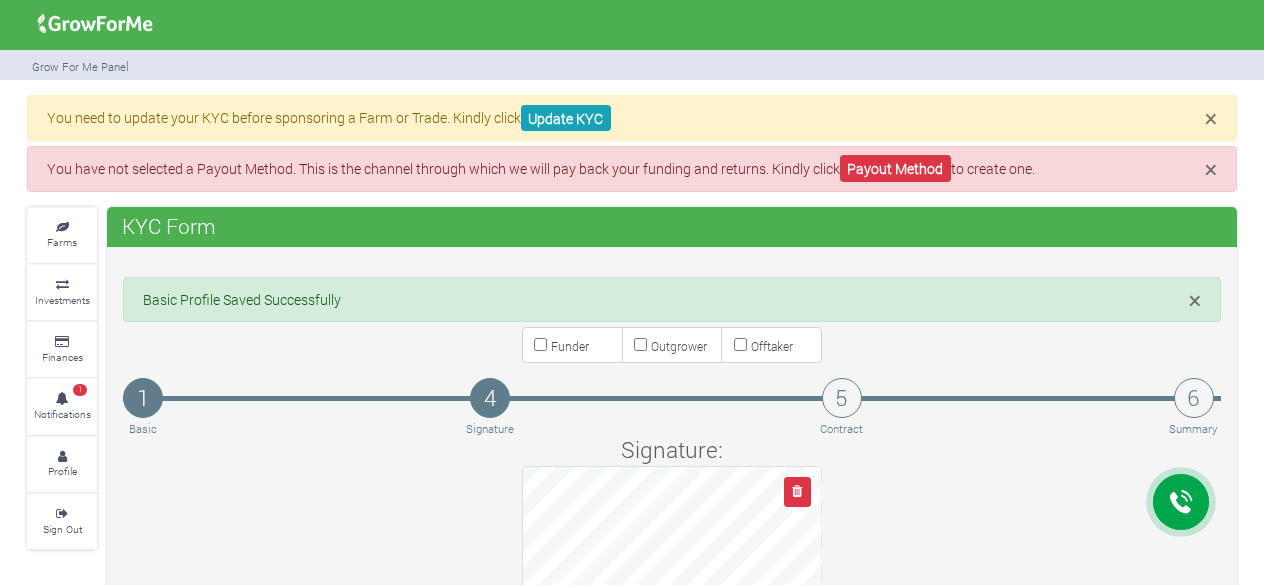 scroll, scrollTop: 0, scrollLeft: 0, axis: both 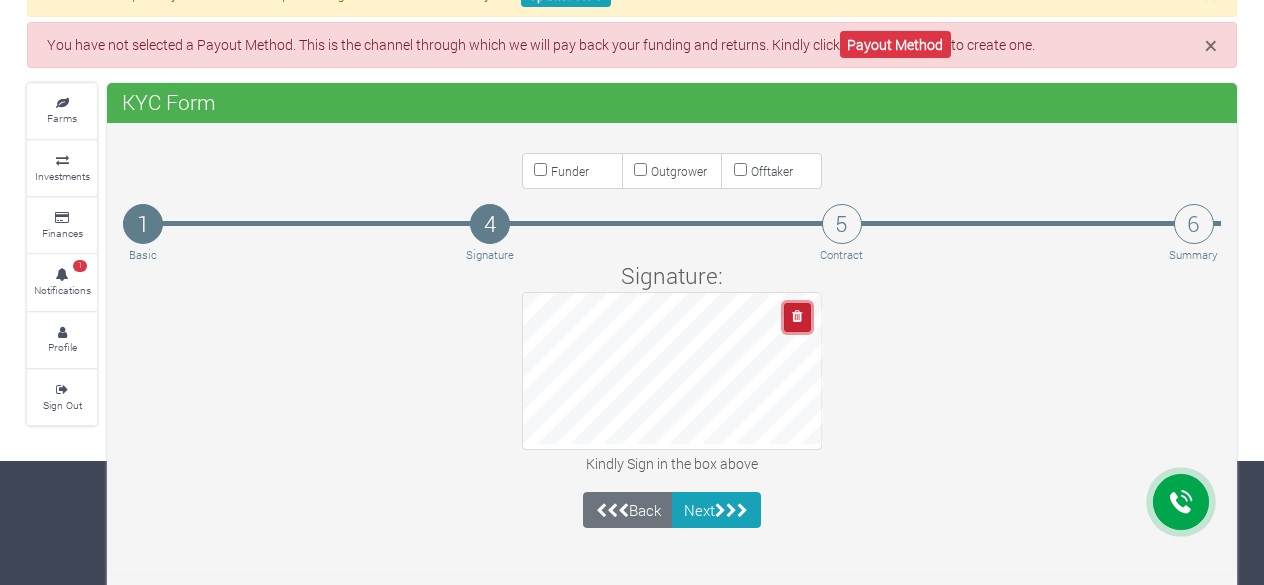 click at bounding box center [797, 316] 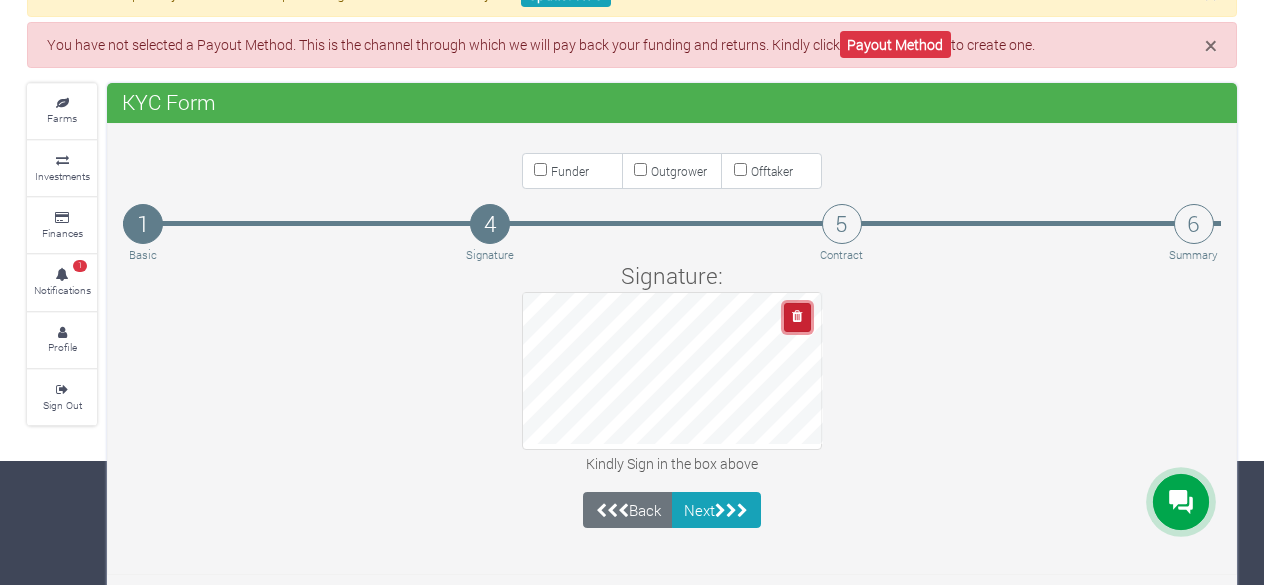 click at bounding box center (797, 316) 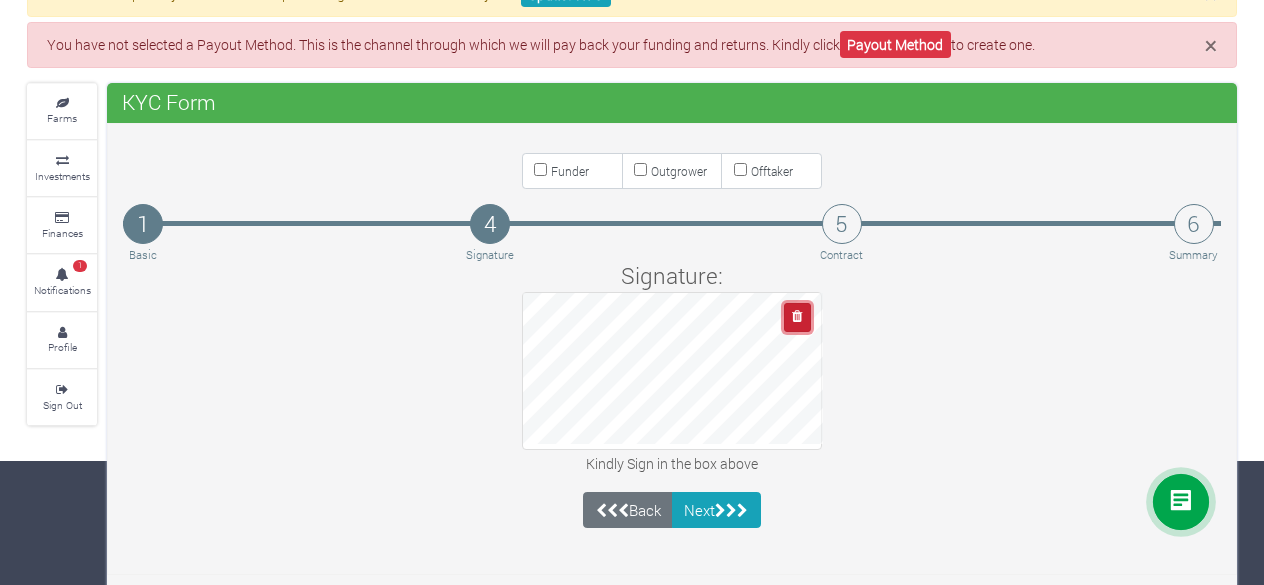 click at bounding box center (797, 317) 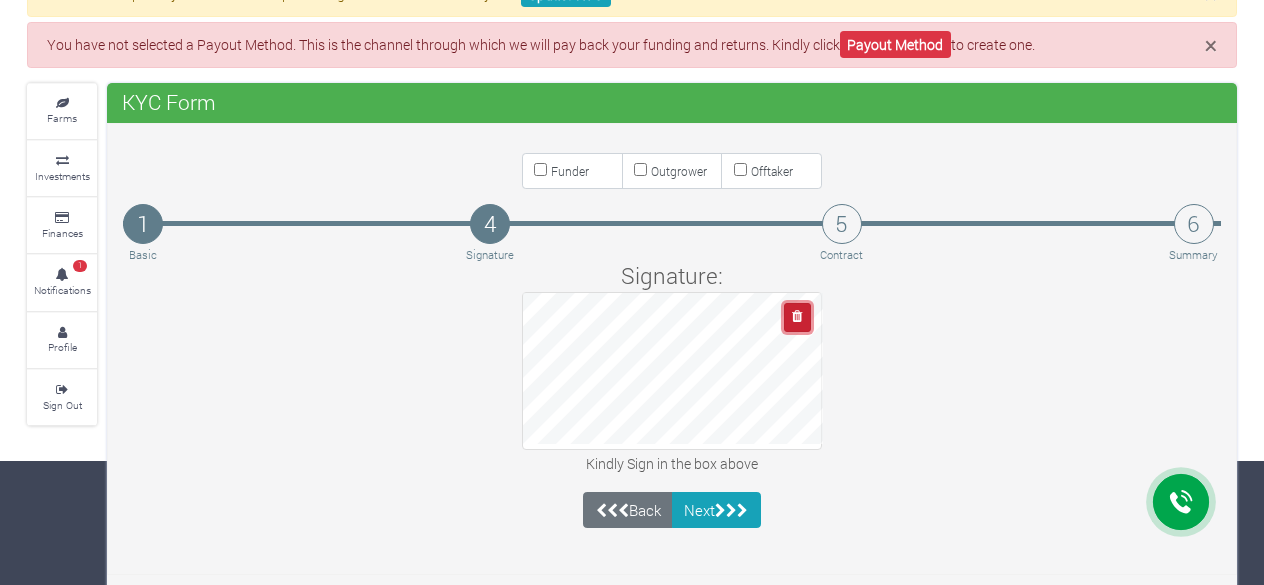 click at bounding box center (797, 316) 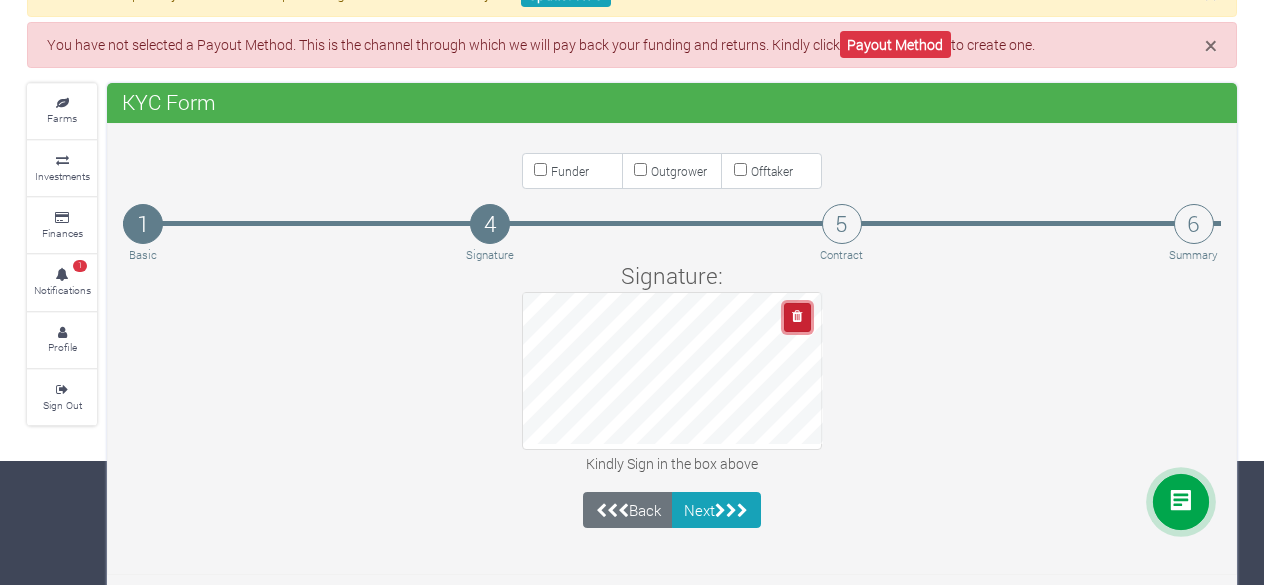 click at bounding box center [797, 317] 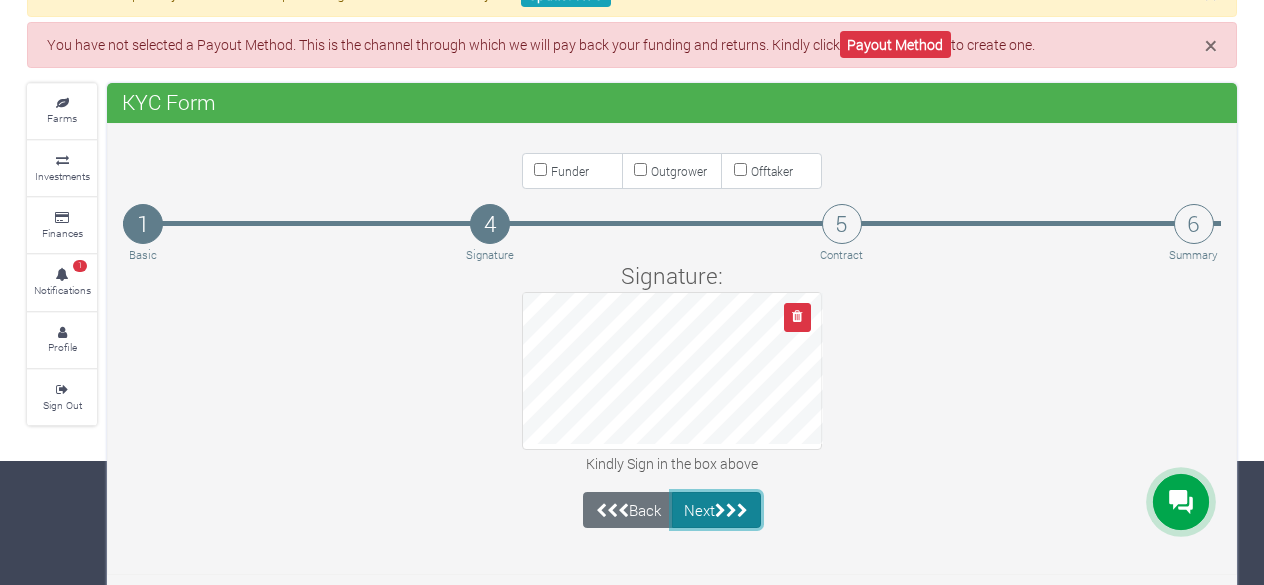 click at bounding box center (720, 510) 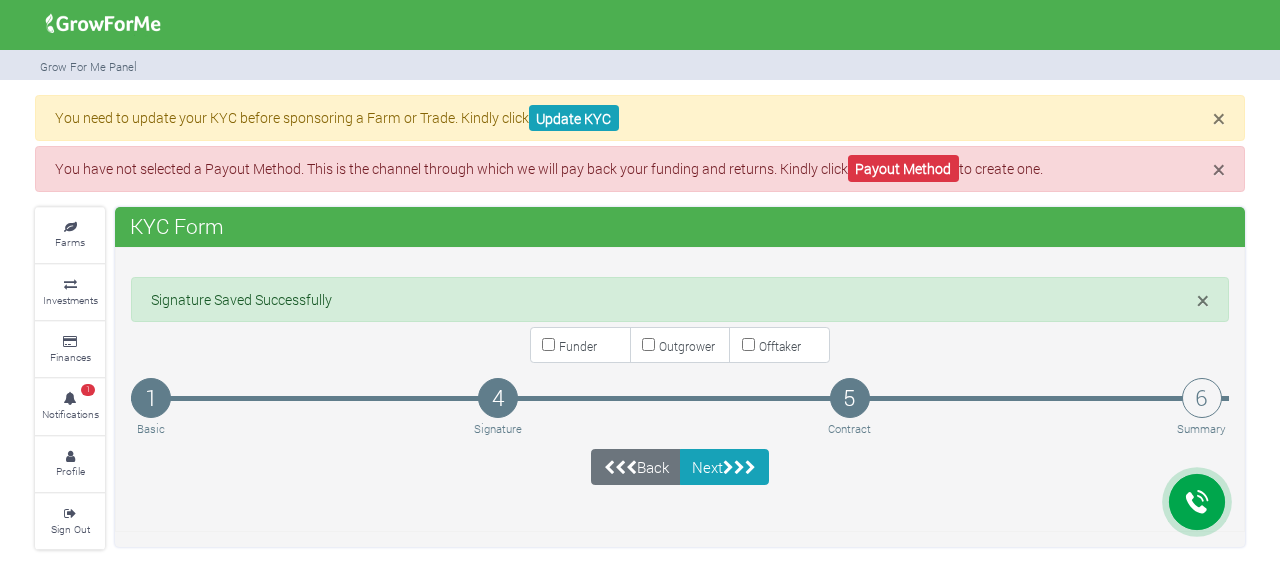 scroll, scrollTop: 0, scrollLeft: 0, axis: both 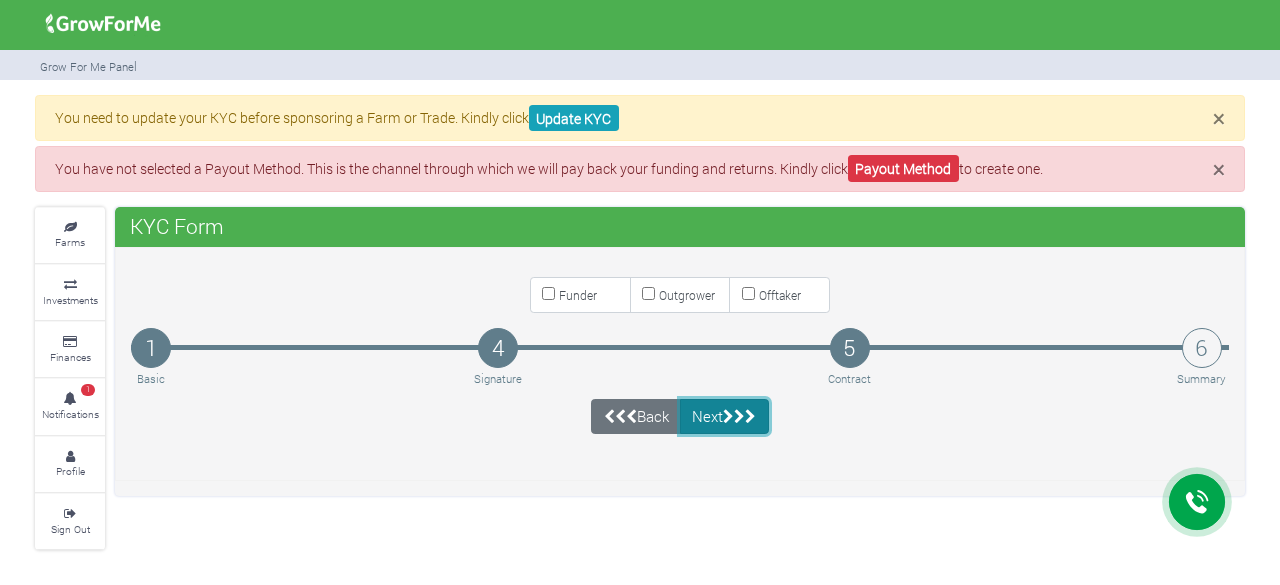 click at bounding box center (739, 416) 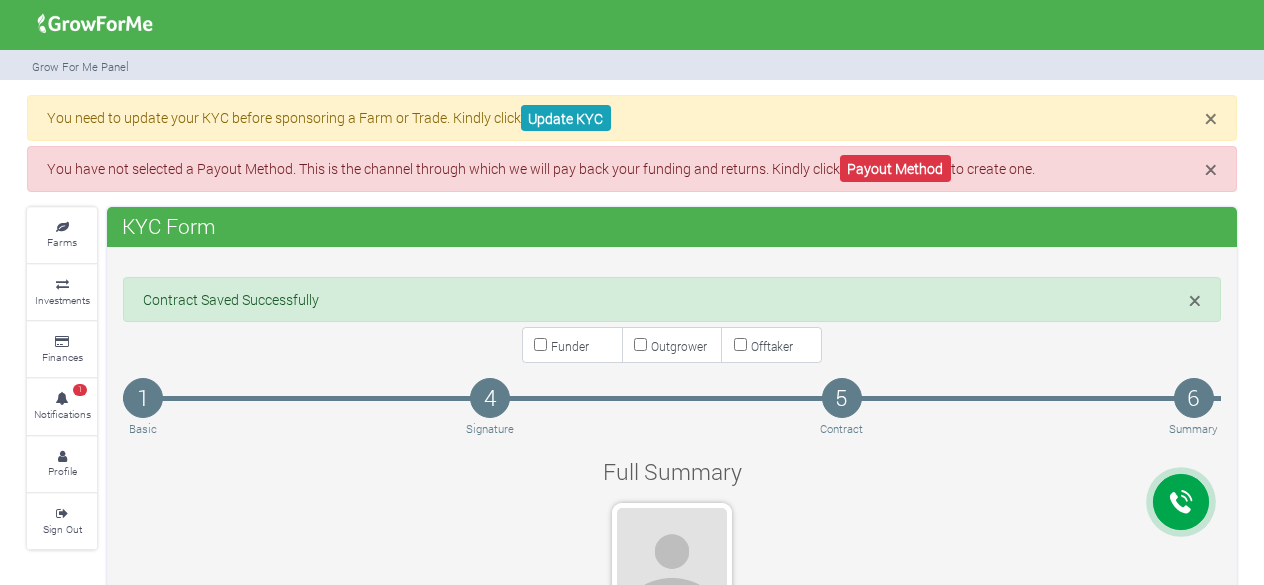 scroll, scrollTop: 0, scrollLeft: 0, axis: both 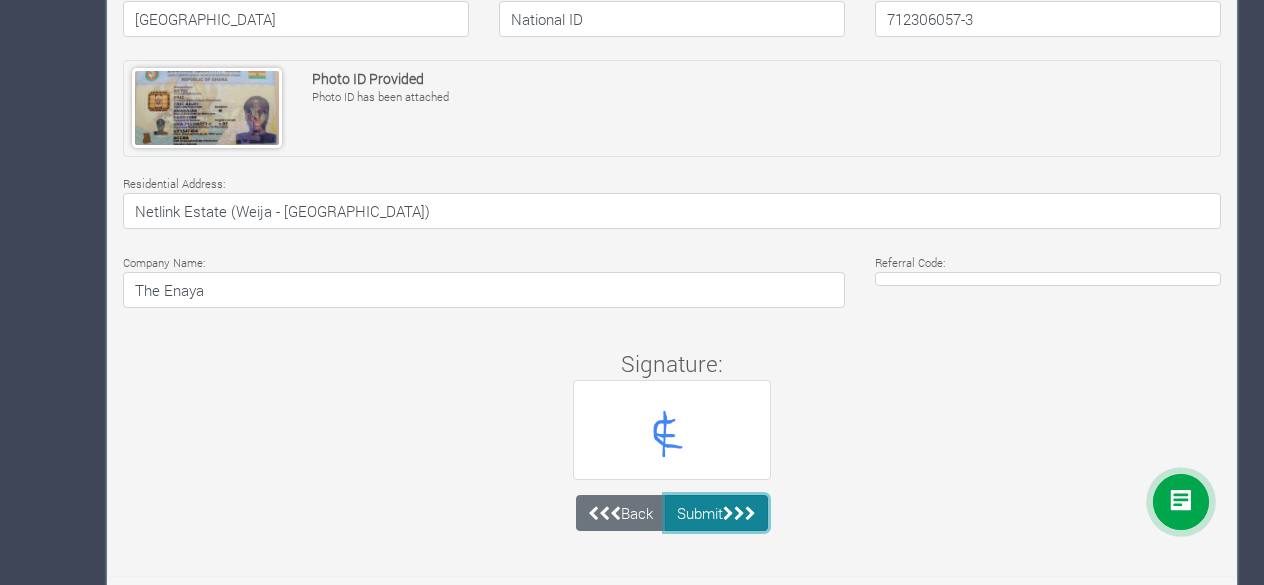 click on "Submit" at bounding box center (717, 513) 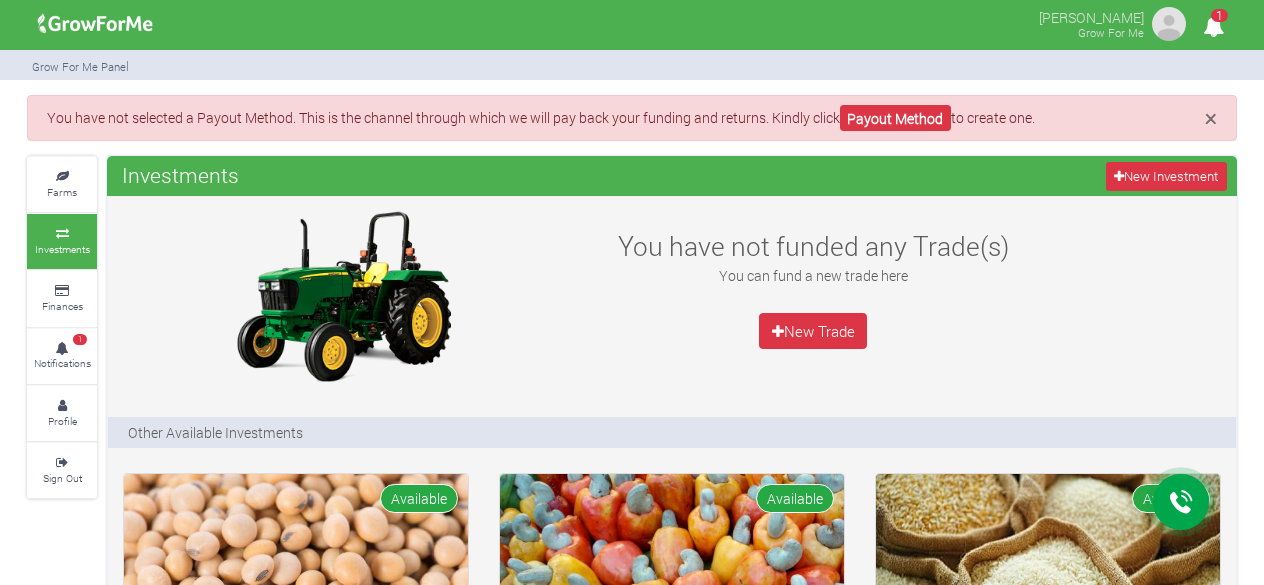 scroll, scrollTop: 0, scrollLeft: 0, axis: both 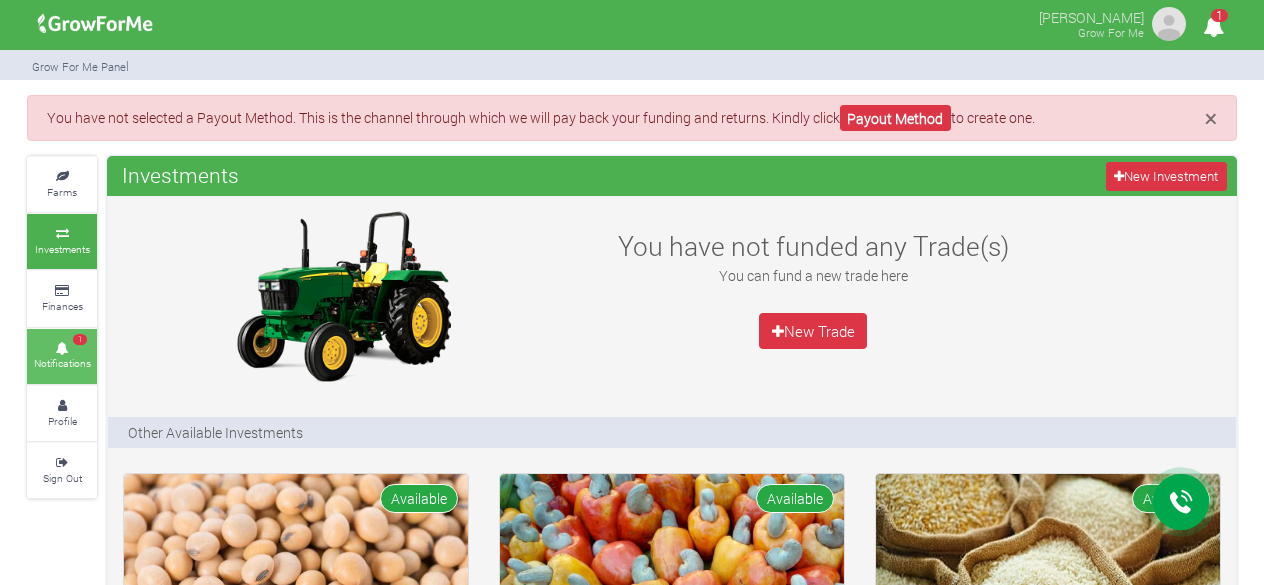 click on "Notifications" at bounding box center (62, 363) 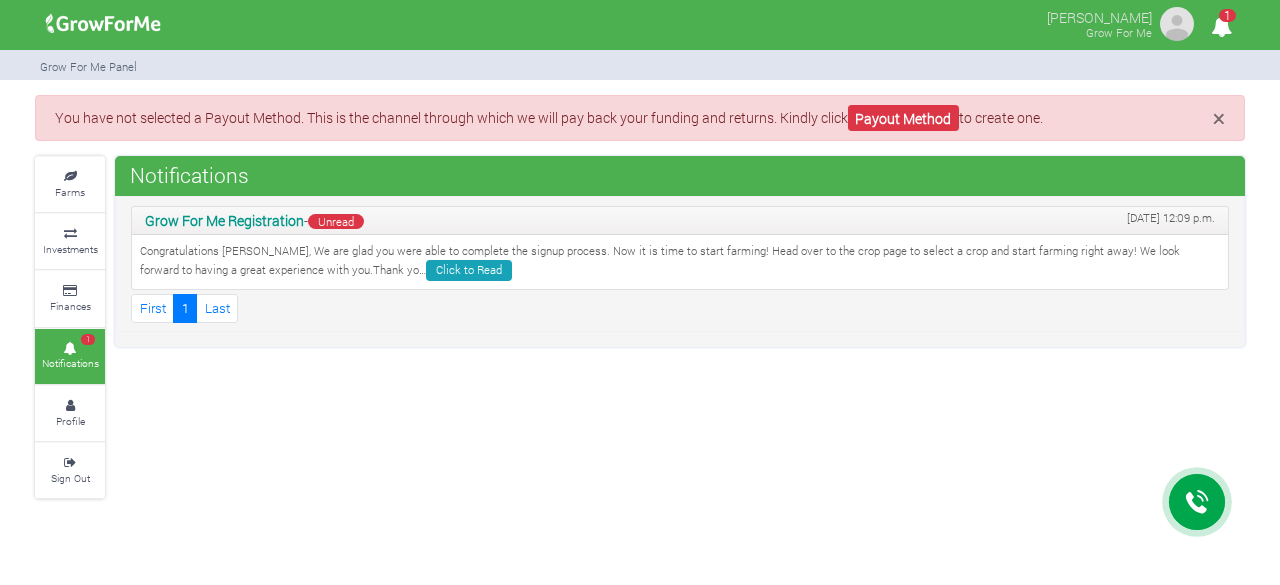 scroll, scrollTop: 0, scrollLeft: 0, axis: both 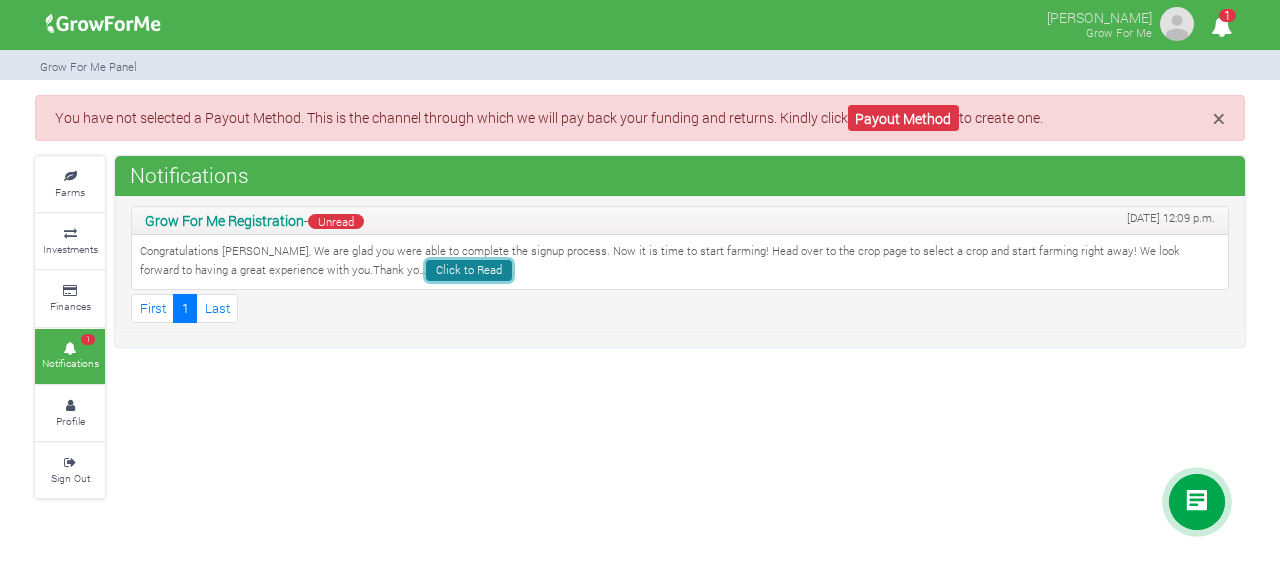 click on "Click to Read" at bounding box center (469, 270) 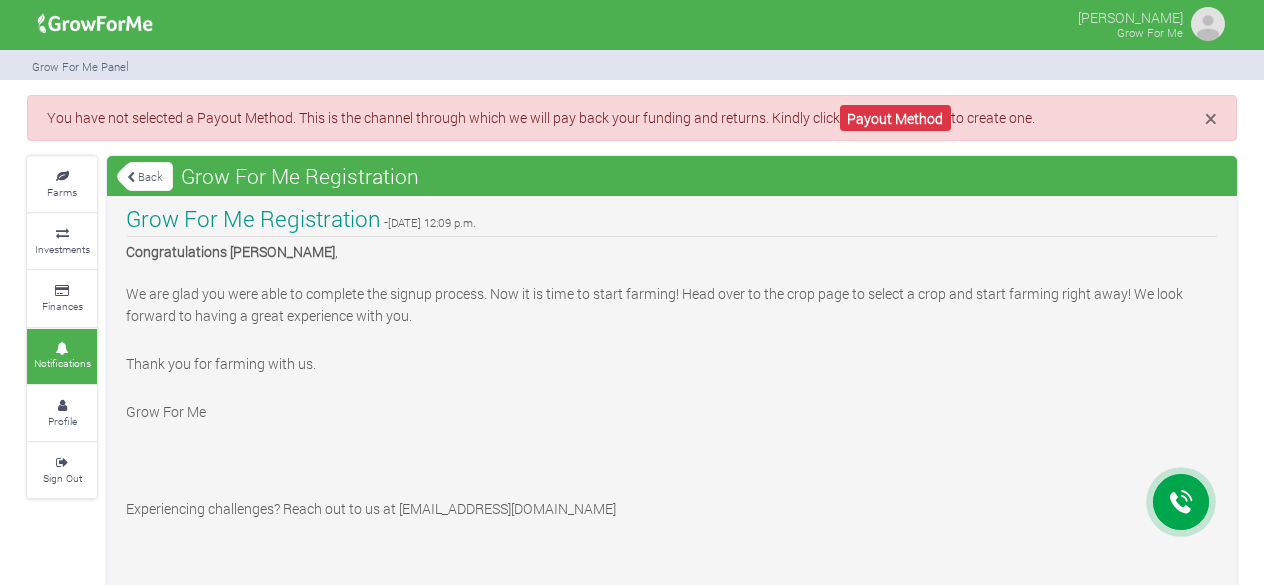 scroll, scrollTop: 0, scrollLeft: 0, axis: both 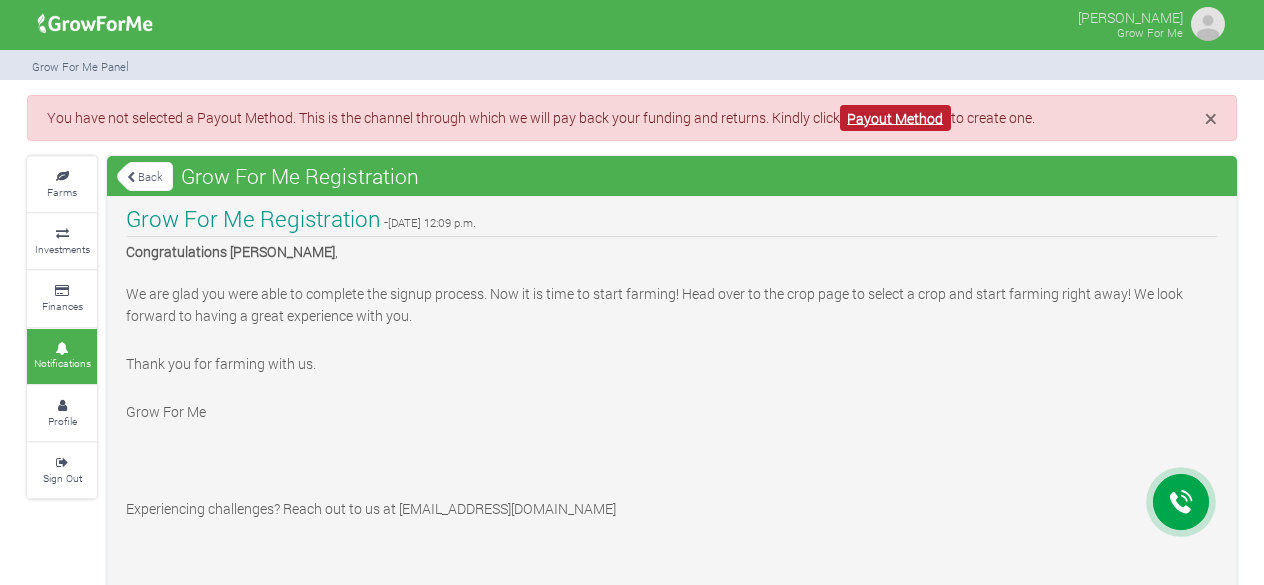 click on "Payout Method" at bounding box center [895, 118] 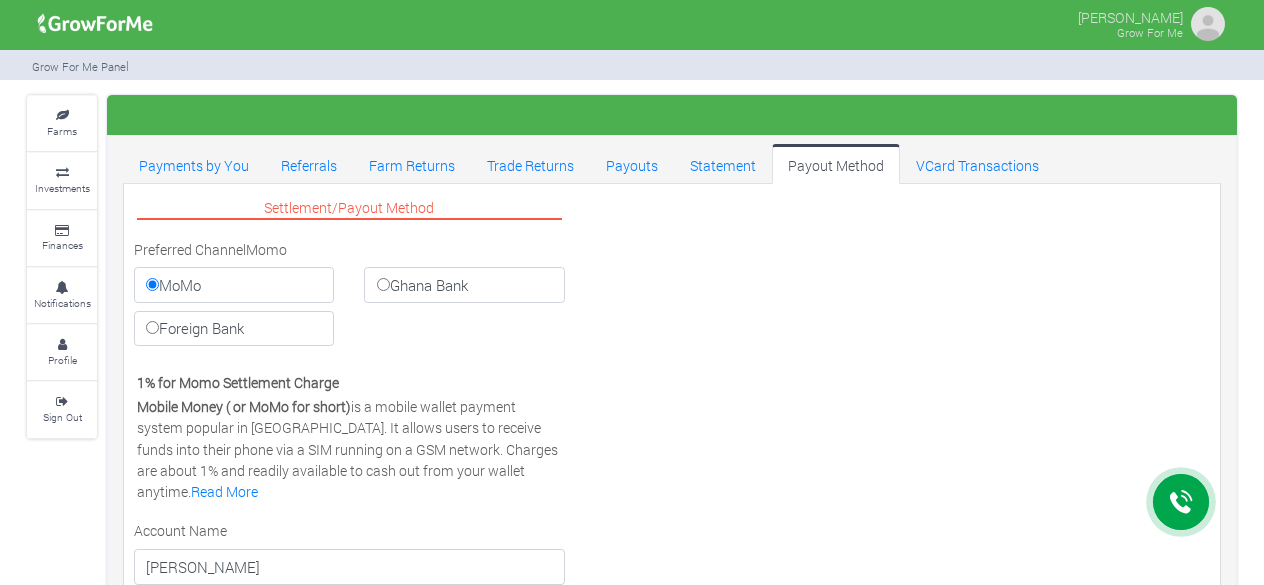 scroll, scrollTop: 0, scrollLeft: 0, axis: both 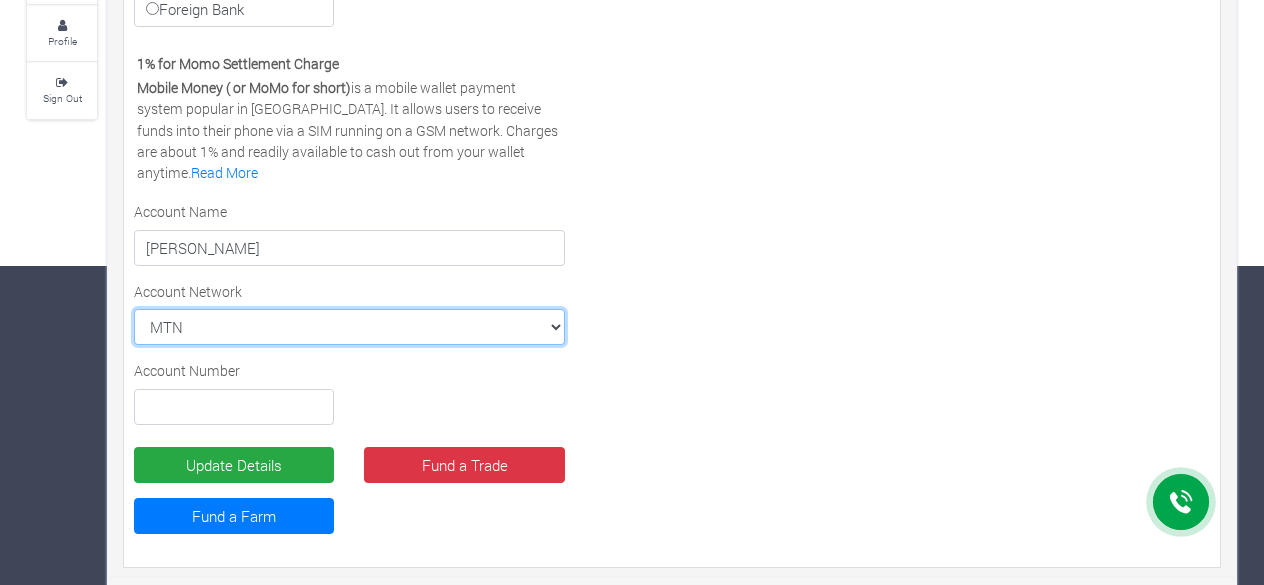 click on "MTN
MTN
VODAFONE
AIRTEL
TIGO" at bounding box center [349, 327] 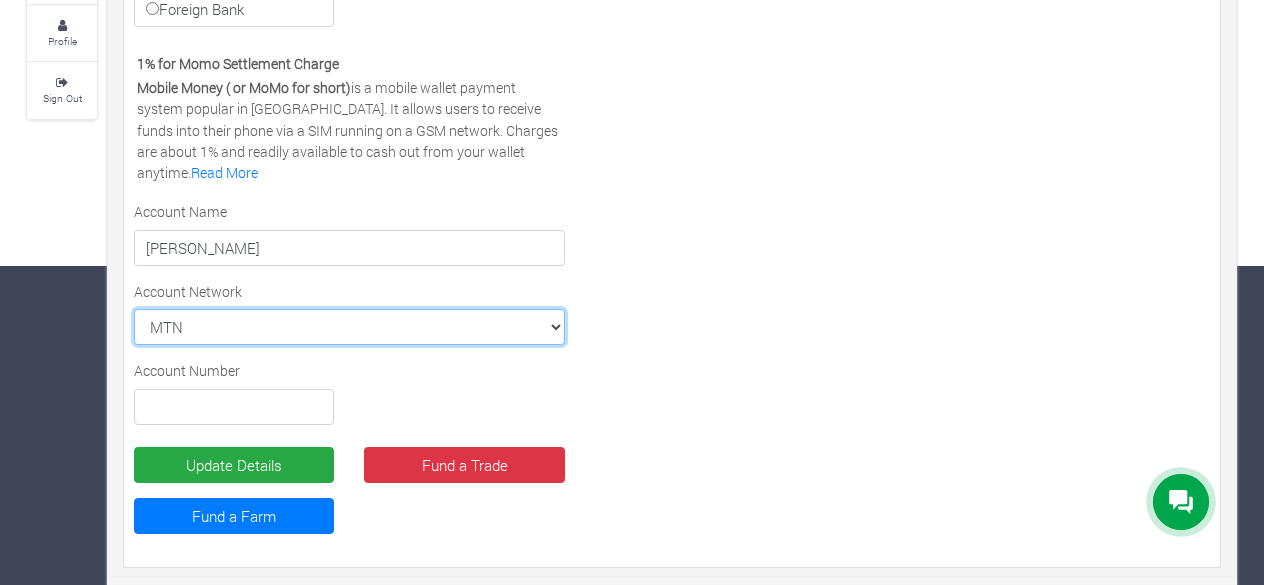 click on "MTN
MTN
VODAFONE
AIRTEL
TIGO" at bounding box center [349, 327] 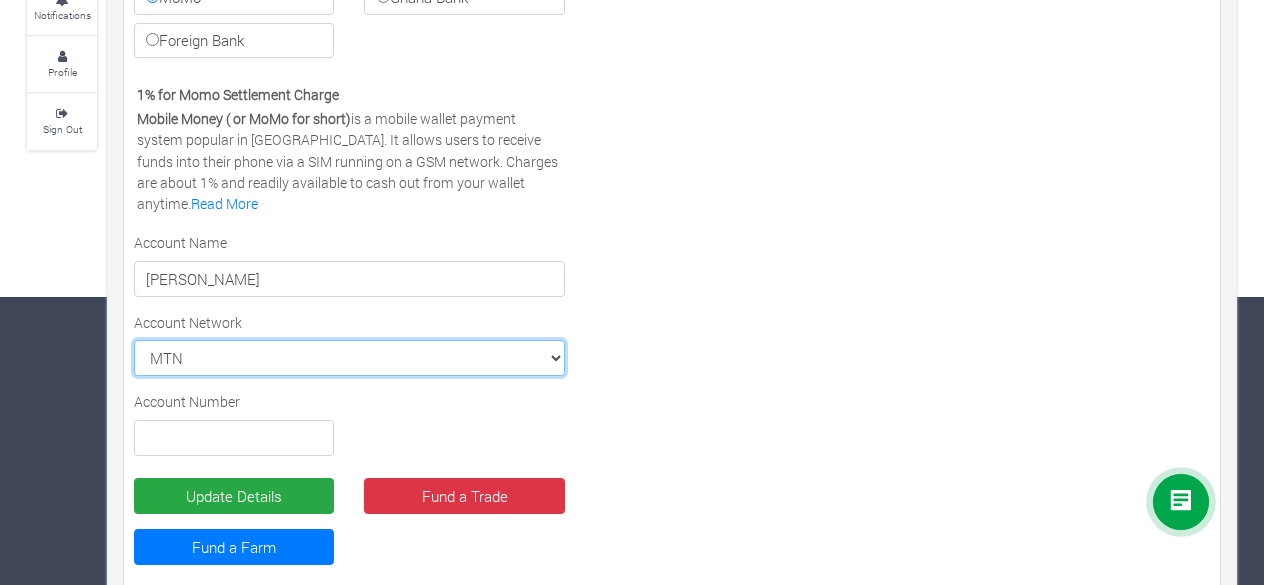 scroll, scrollTop: 319, scrollLeft: 0, axis: vertical 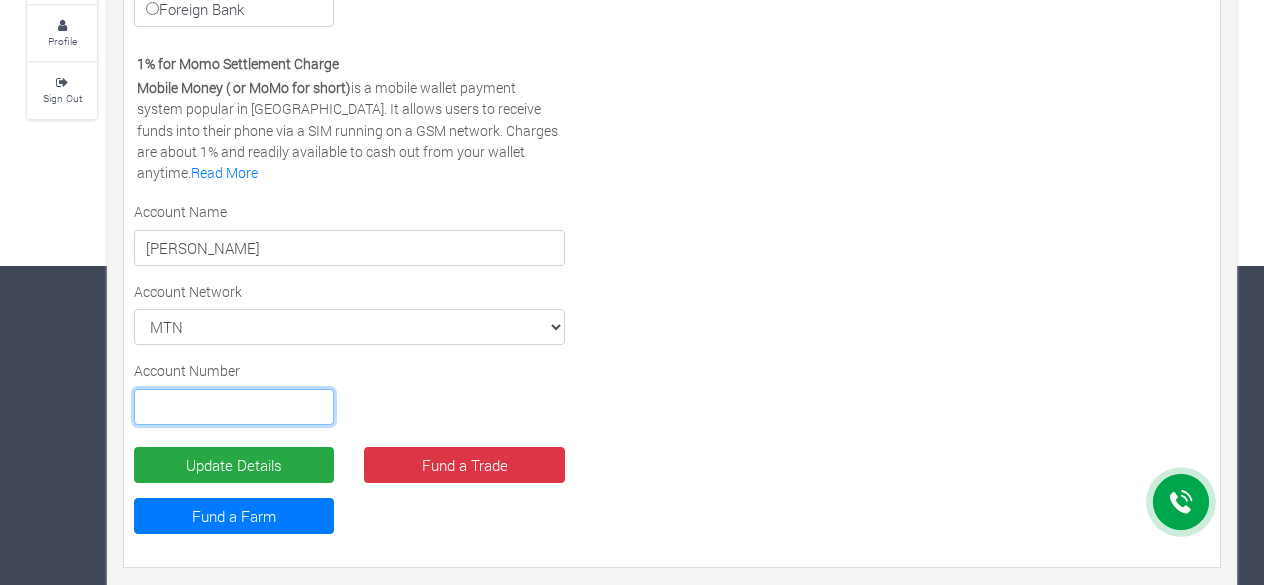 click at bounding box center [234, 407] 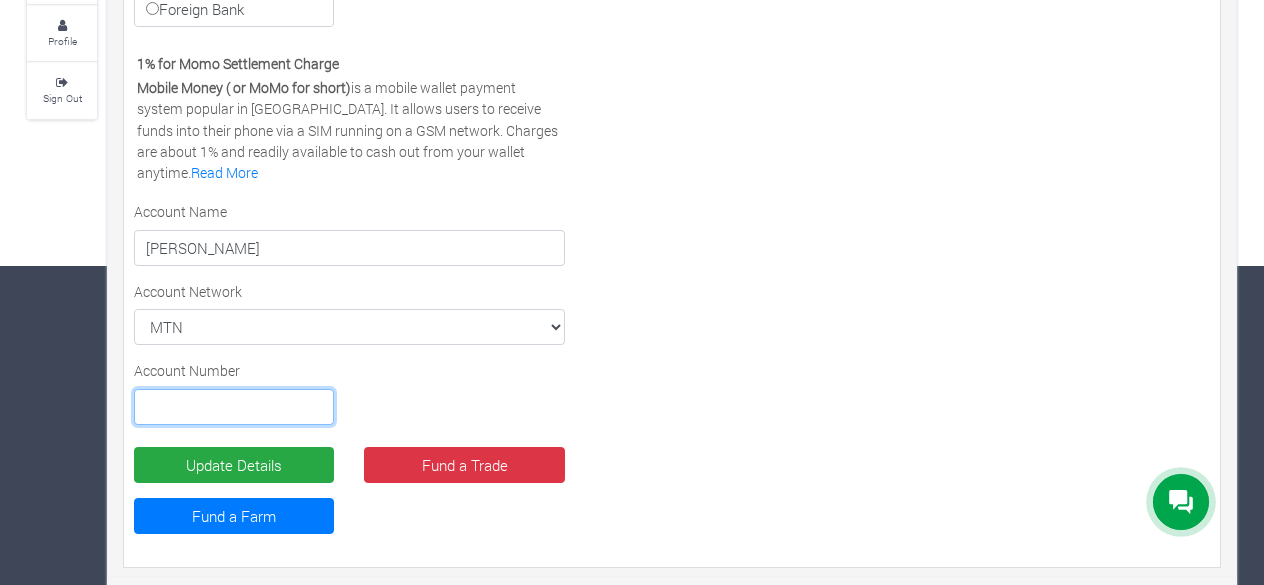 type on "0243649295" 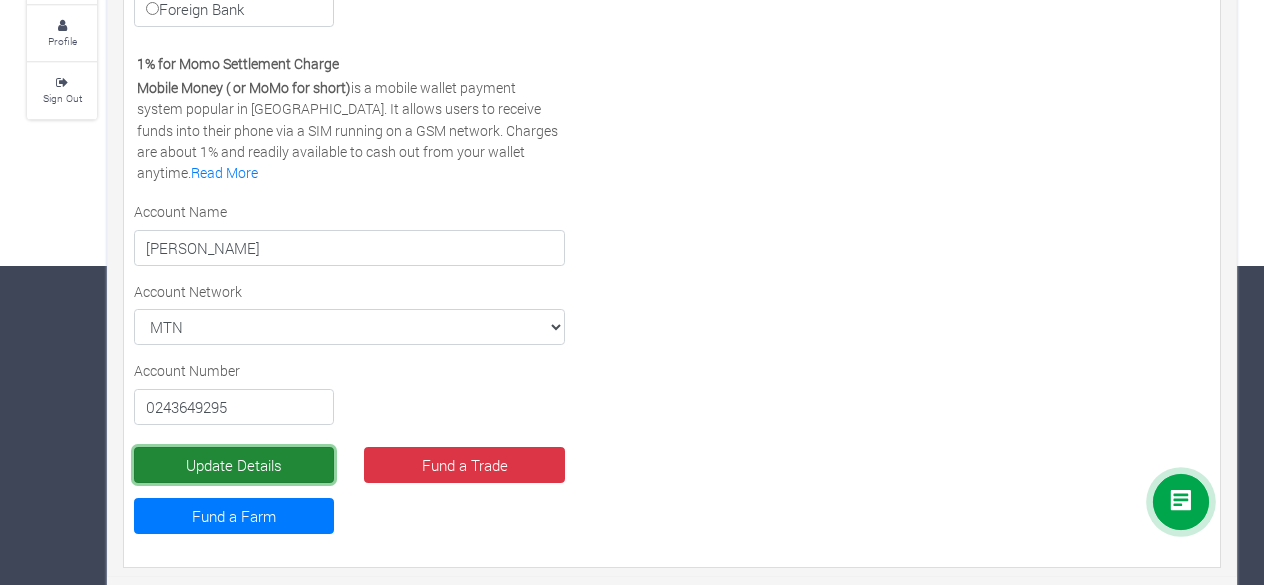 click on "Update Details" at bounding box center (234, 465) 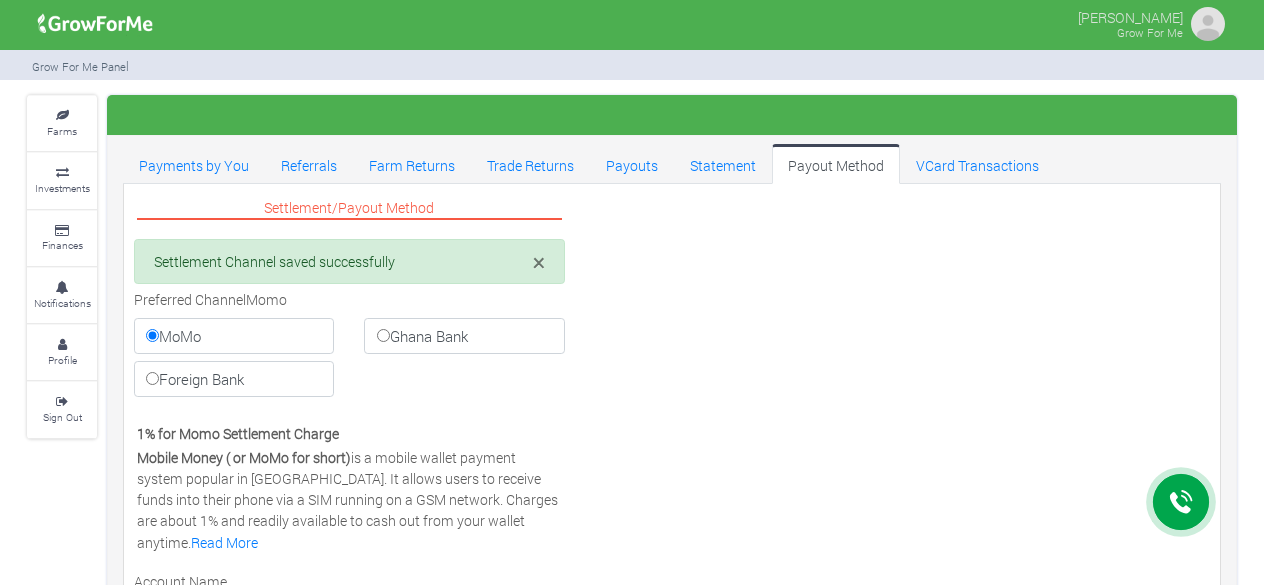 scroll, scrollTop: 0, scrollLeft: 0, axis: both 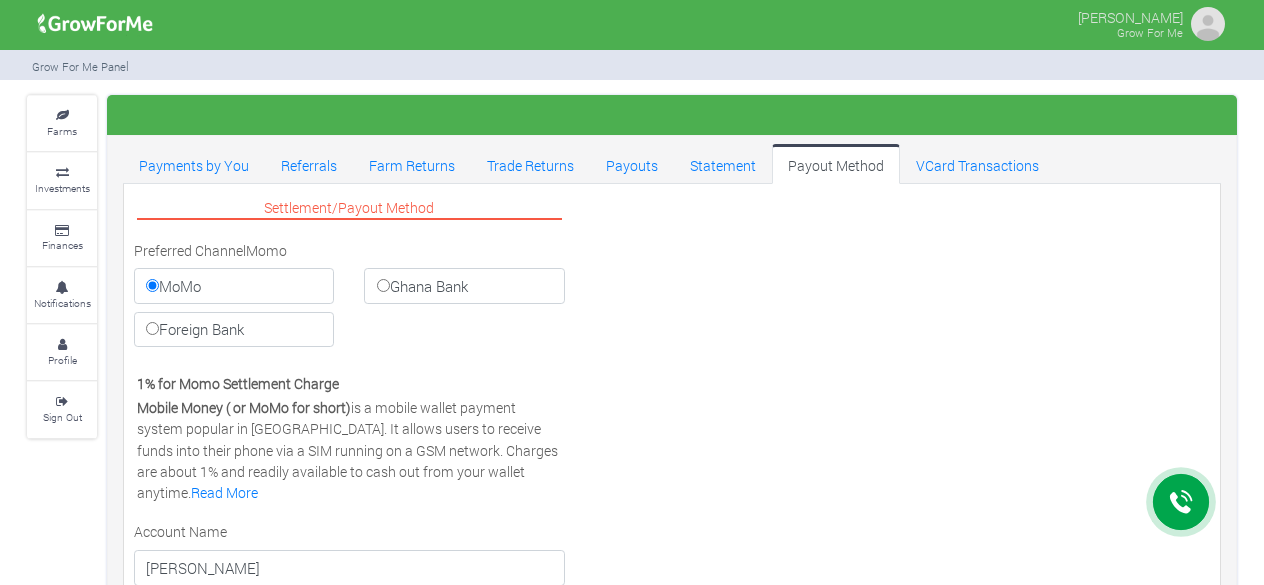 click at bounding box center [95, 24] 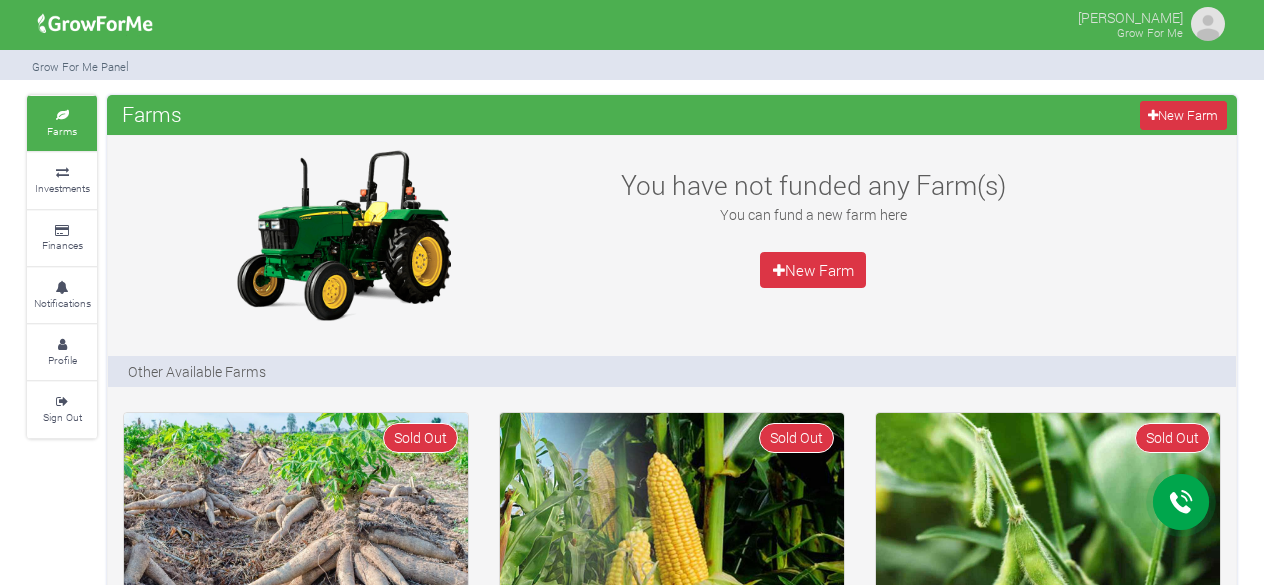 scroll, scrollTop: 0, scrollLeft: 0, axis: both 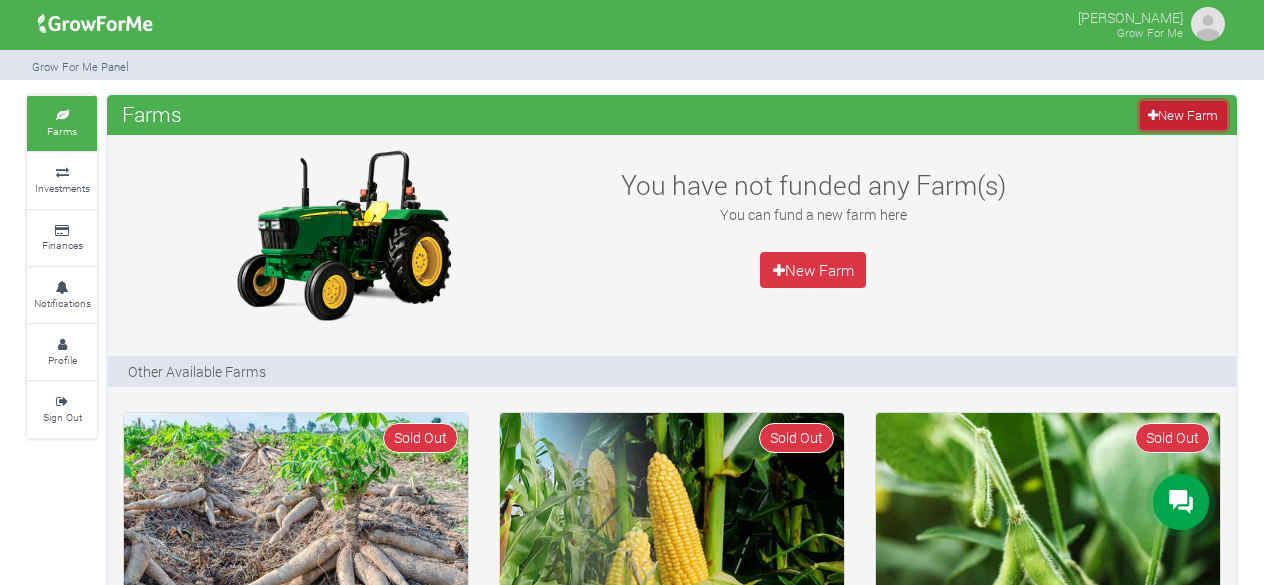 click on "New Farm" at bounding box center (1183, 115) 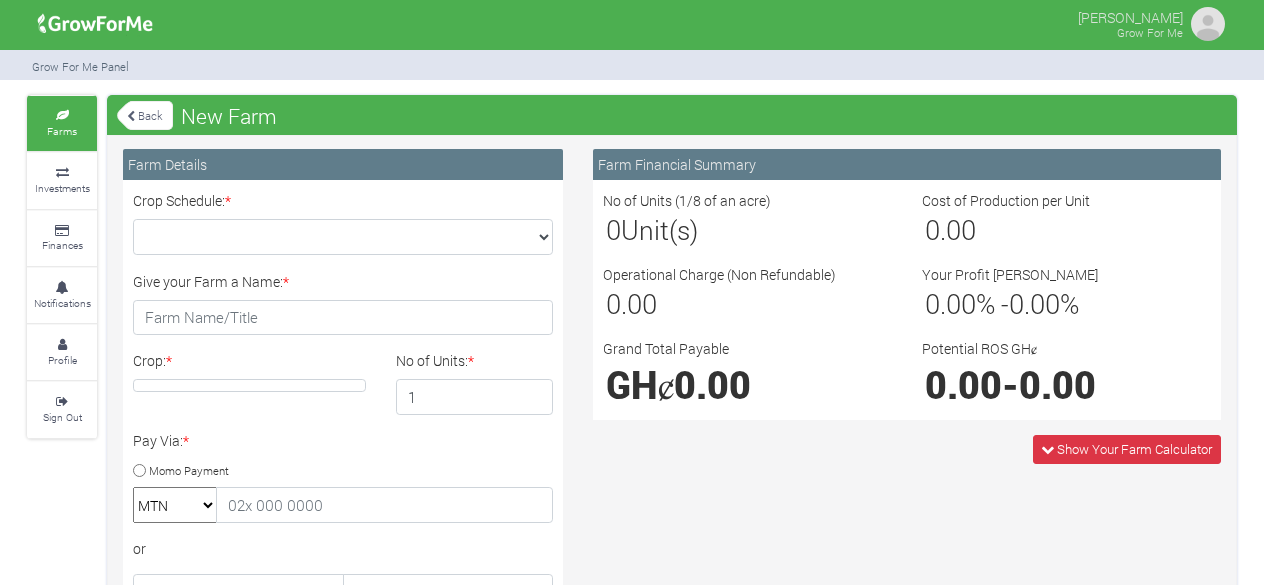 scroll, scrollTop: 0, scrollLeft: 0, axis: both 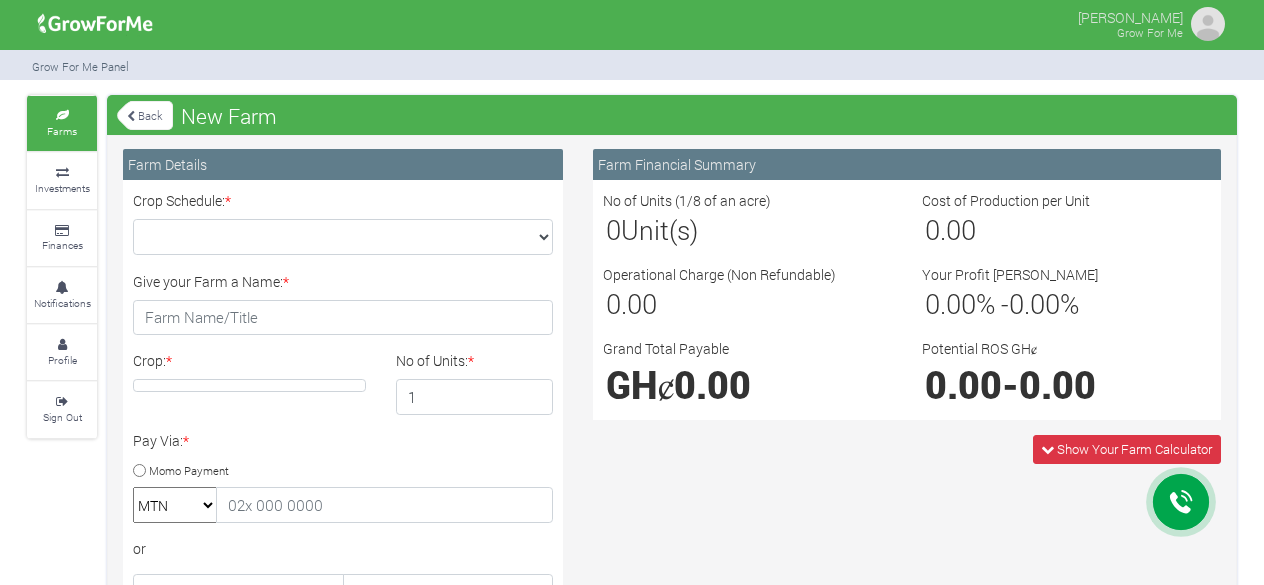 click on "Farms" at bounding box center (62, 131) 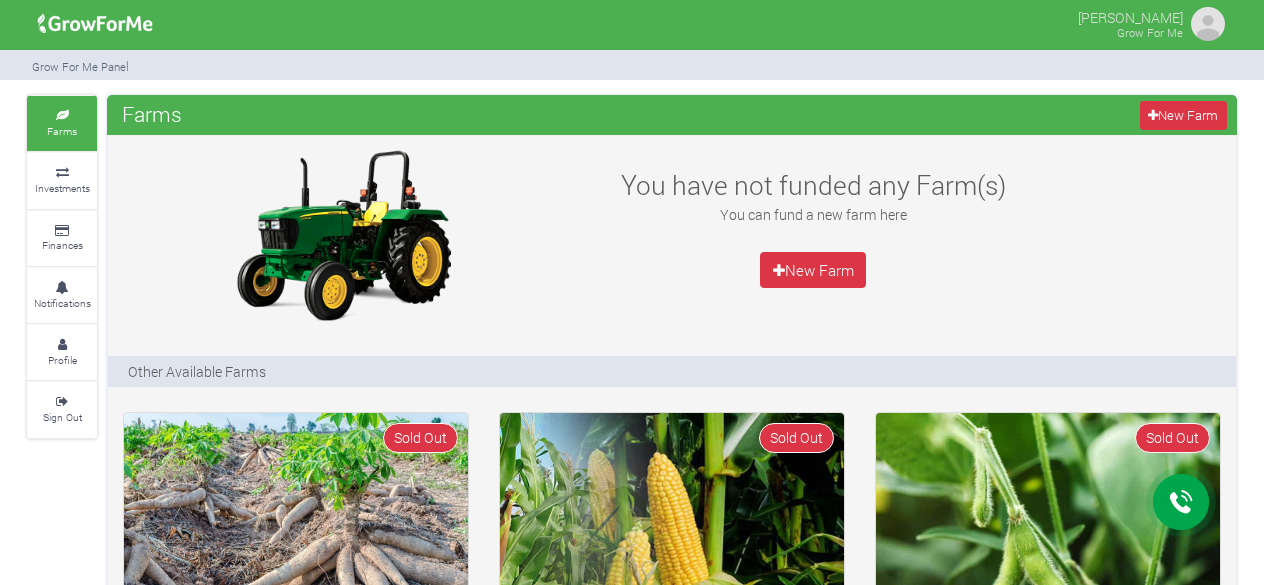 scroll, scrollTop: 0, scrollLeft: 0, axis: both 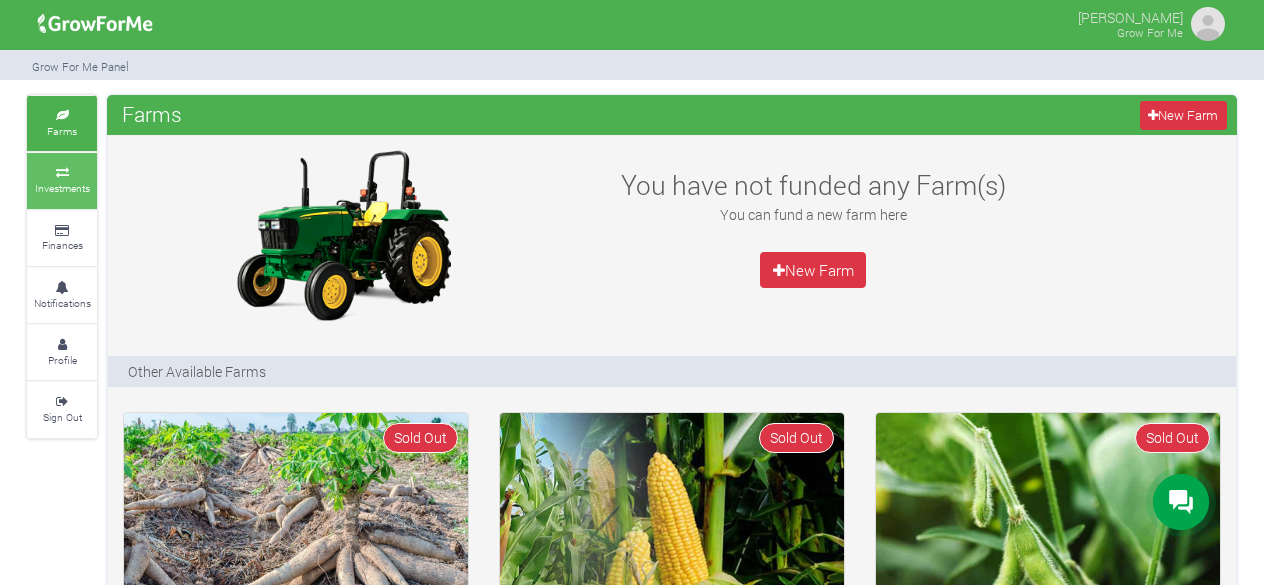 click on "Investments" at bounding box center [62, 188] 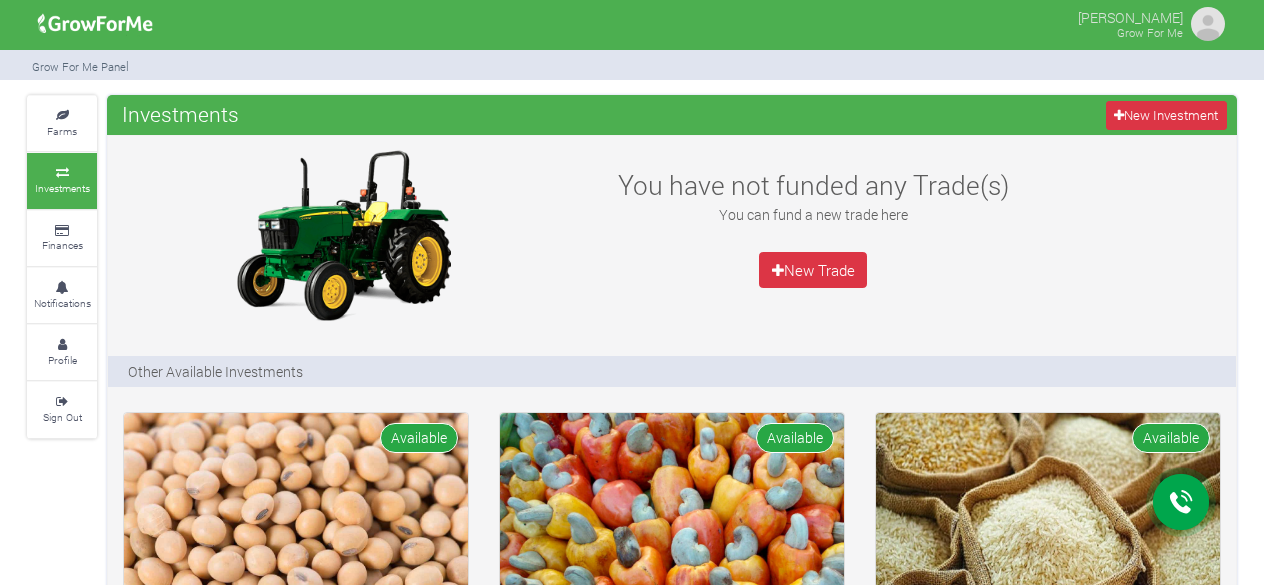 scroll, scrollTop: 0, scrollLeft: 0, axis: both 